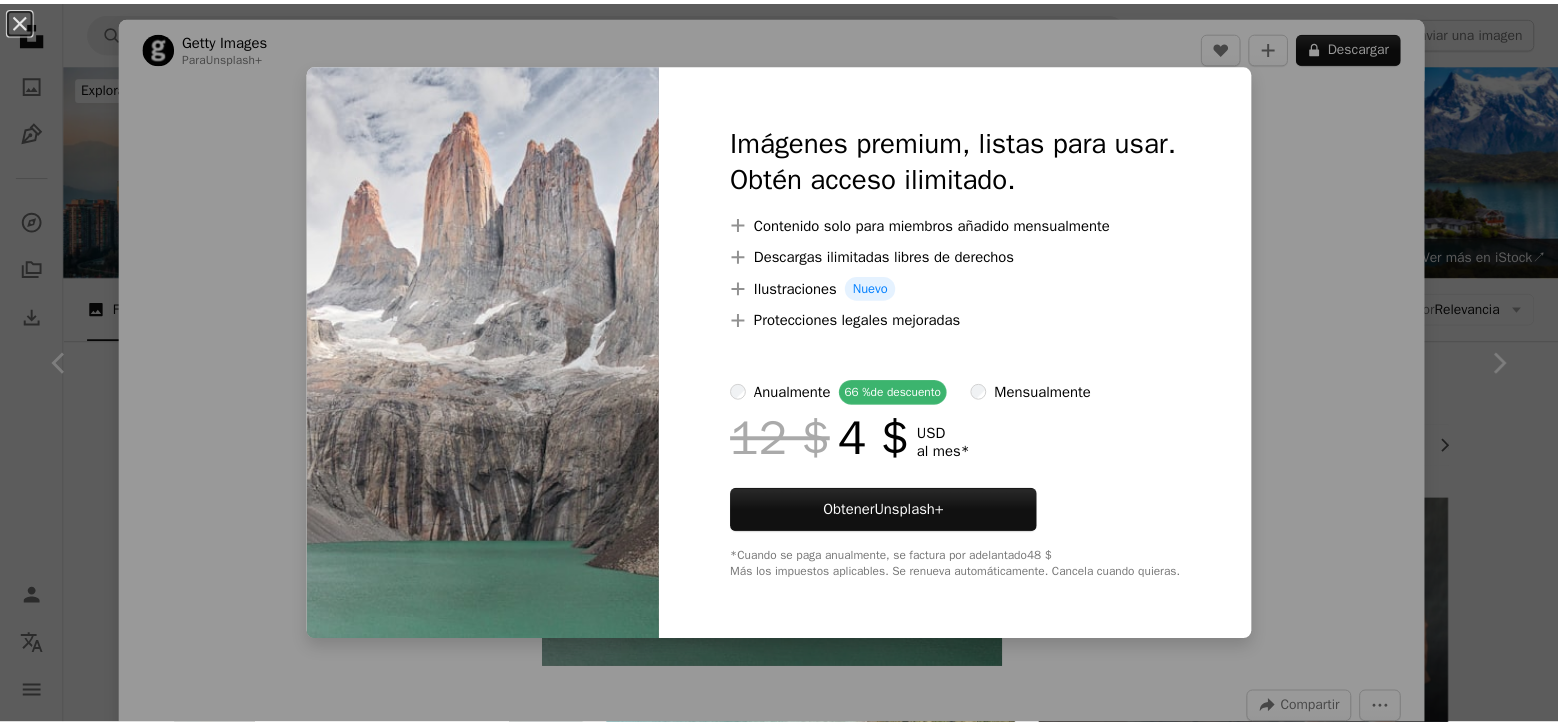 scroll, scrollTop: 900, scrollLeft: 0, axis: vertical 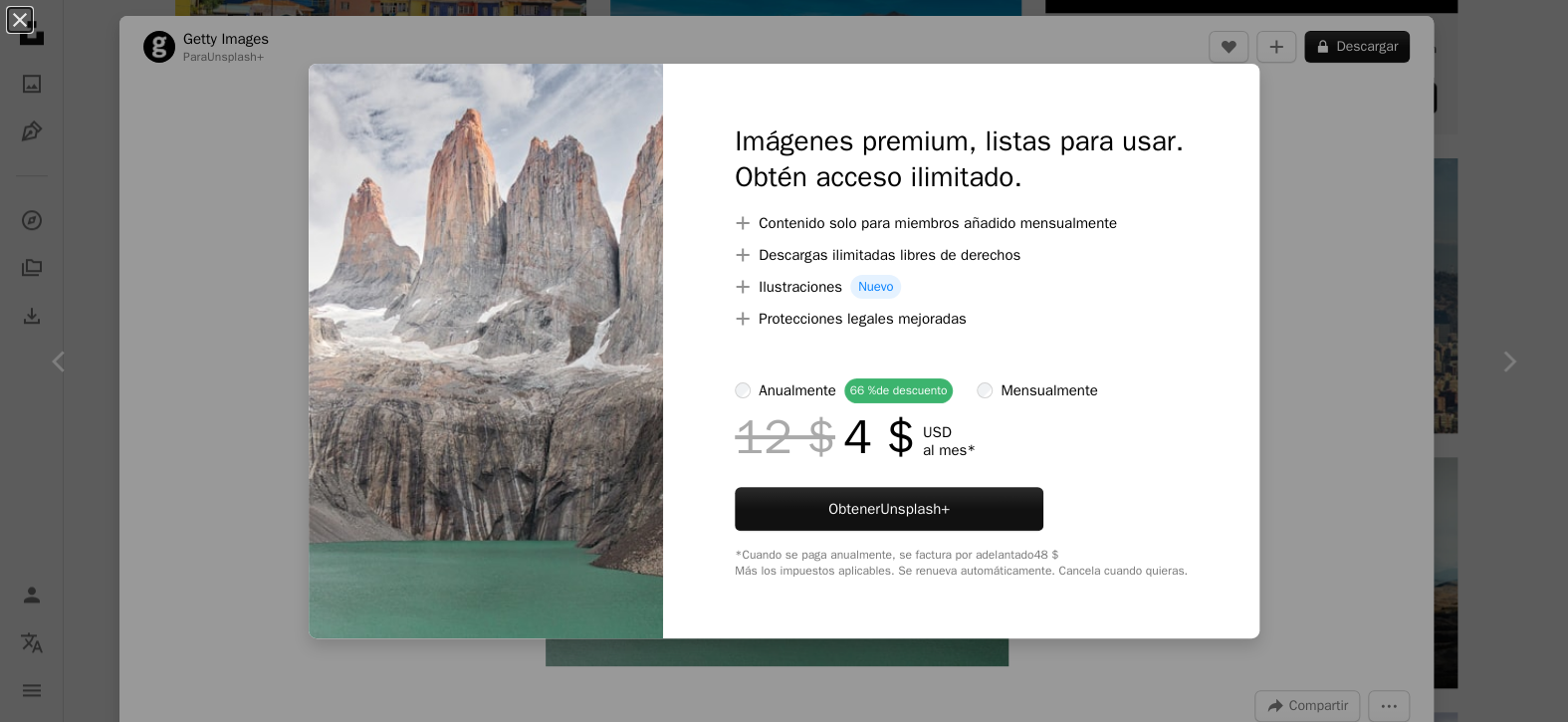 click on "An X shape Imágenes premium, listas para usar. Obtén acceso ilimitado. A plus sign Contenido solo para miembros añadido mensualmente A plus sign Descargas ilimitadas libres de derechos A plus sign Ilustraciones  Nuevo A plus sign Protecciones legales mejoradas anualmente 66 %  de descuento mensualmente 12 $   4 $ USD al mes * Obtener  Unsplash+ *Cuando se paga anualmente, se factura por adelantado  48 $ Más los impuestos aplicables. Se renueva automáticamente. Cancela cuando quieras." at bounding box center (784, 361) 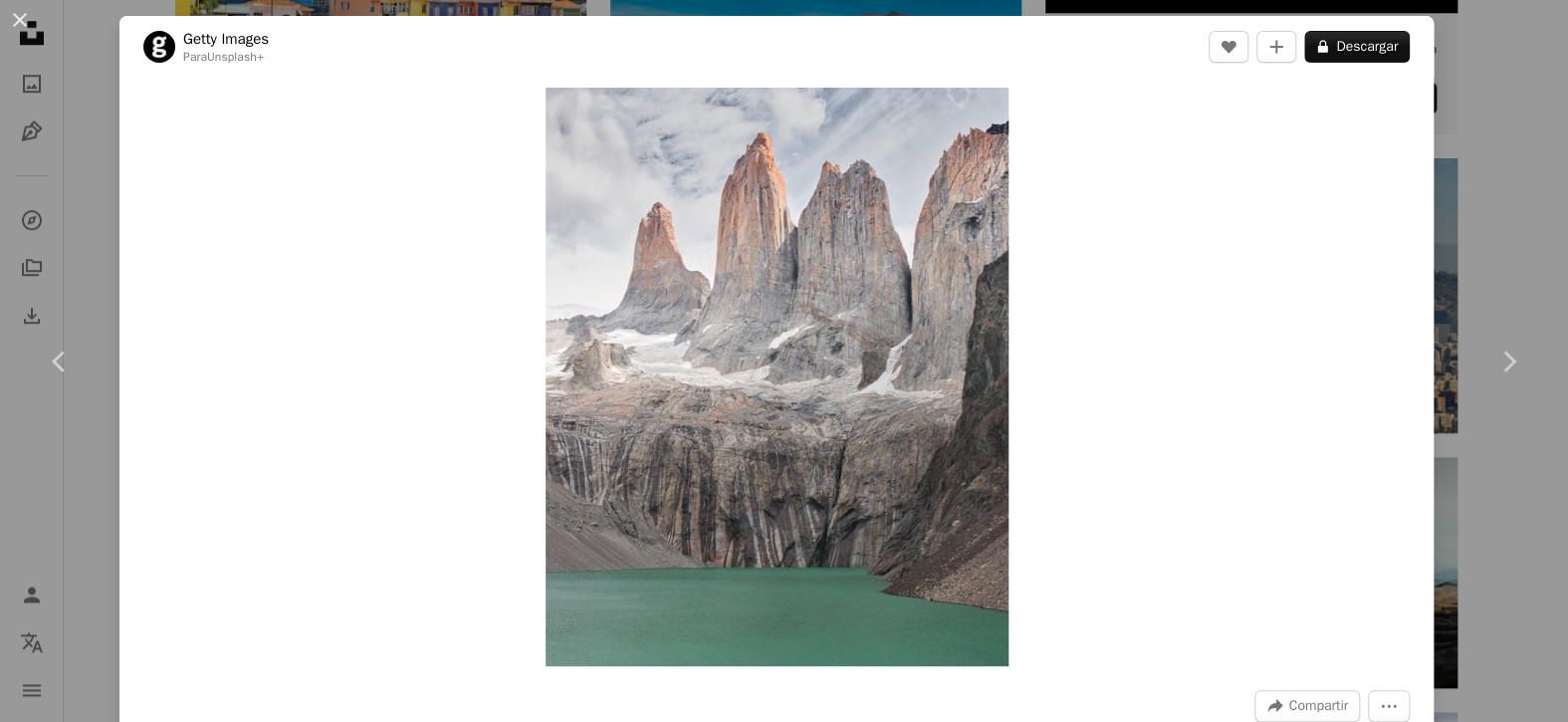 click on "An X shape Chevron left Chevron right An X shape Cerrar ¡Dale las gracias! Menciona a [FIRST] [LAST] en las redes sociales o copia el texto de abajo para atribución. A URL sharing icon (chains) Facebook icon X (formerly Twitter) icon Pinterest icon An envelope Foto de [FIRST] [LAST] en Unsplash
Copy content With Squarespace, you can book clients, manage projects, and get paid. Get Started [FIRST] [LAST] [INITIALS] A heart A plus sign Descargar gratis Chevron down Zoom in Visualizaciones 353.973 Descargas 6485 A forward-right arrow Compartir Info icon Información More Actions A map marker [LOCATION], [COUNTRY] Calendar outlined Publicado el 10 de enero de 2020 Camera NIKON CORPORATION, NIKON D5100 Safety Uso gratuito bajo la Licencia Unsplash volcán Chile mar cascada río paisaje al aire libre cordillera Puerto Varas Fondos de pantalla HD Explora imágenes premium relacionadas en iStock  |  Ahorra un 20 % con el código UNSPLASH20 Ver más en iStock  ↗ Imágenes relacionadas" at bounding box center [784, 361] 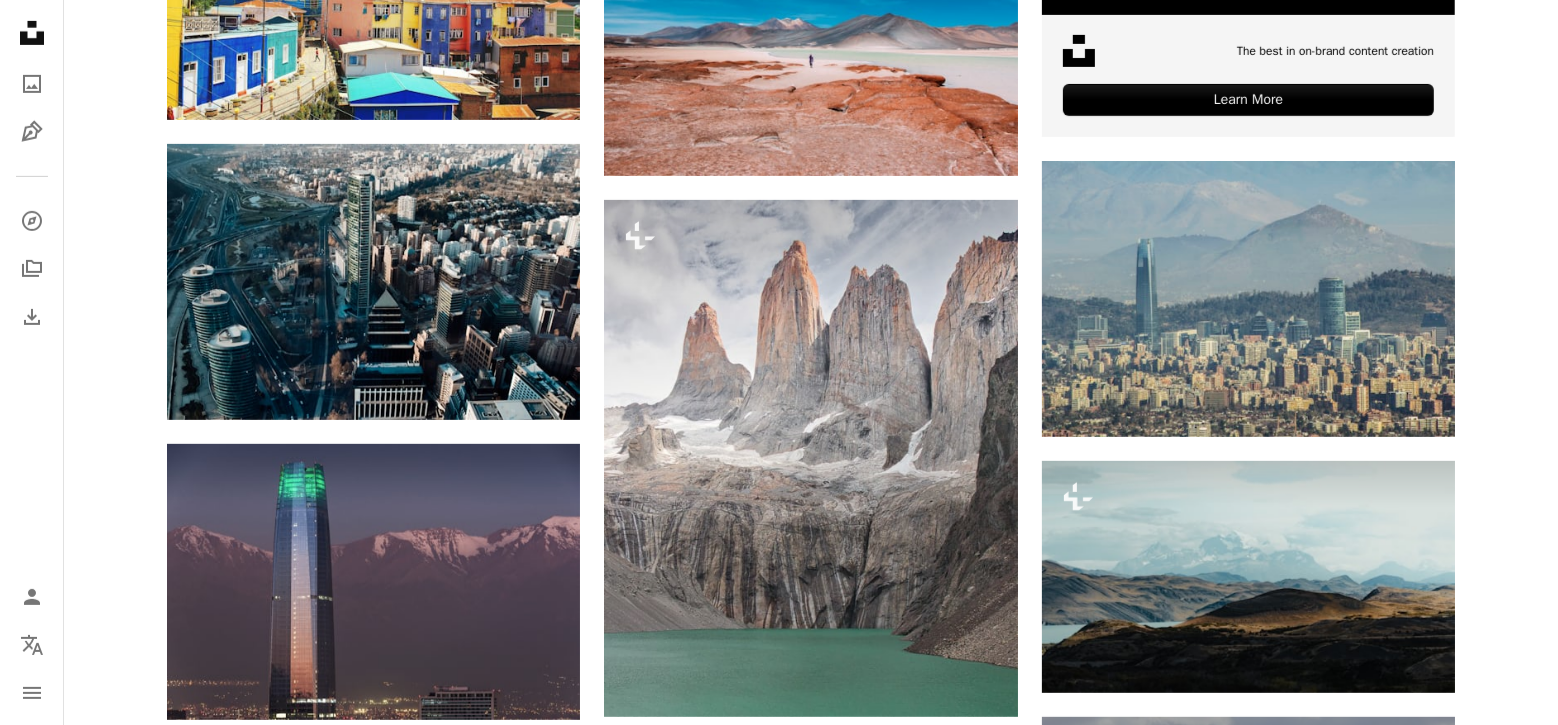 scroll, scrollTop: 900, scrollLeft: 0, axis: vertical 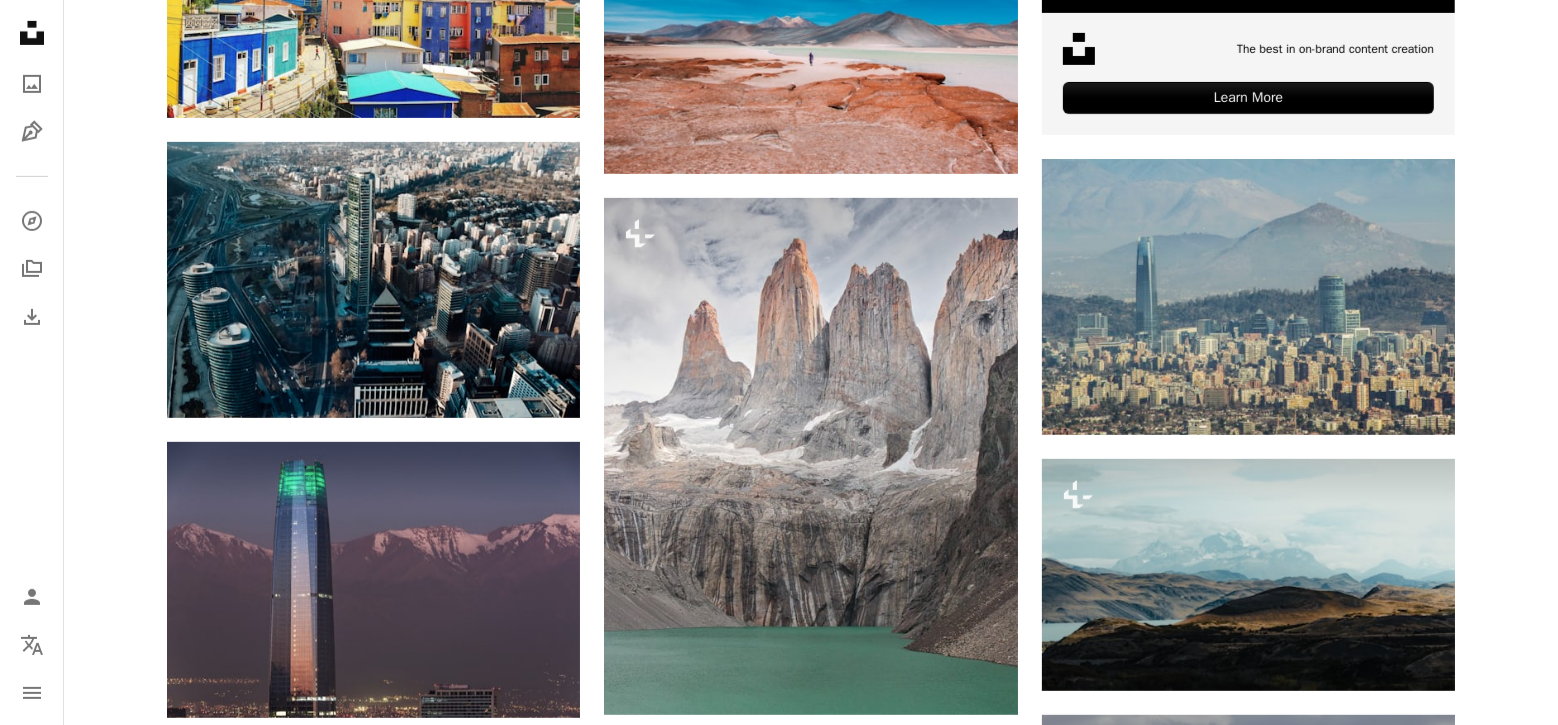 click at bounding box center [1248, 852] 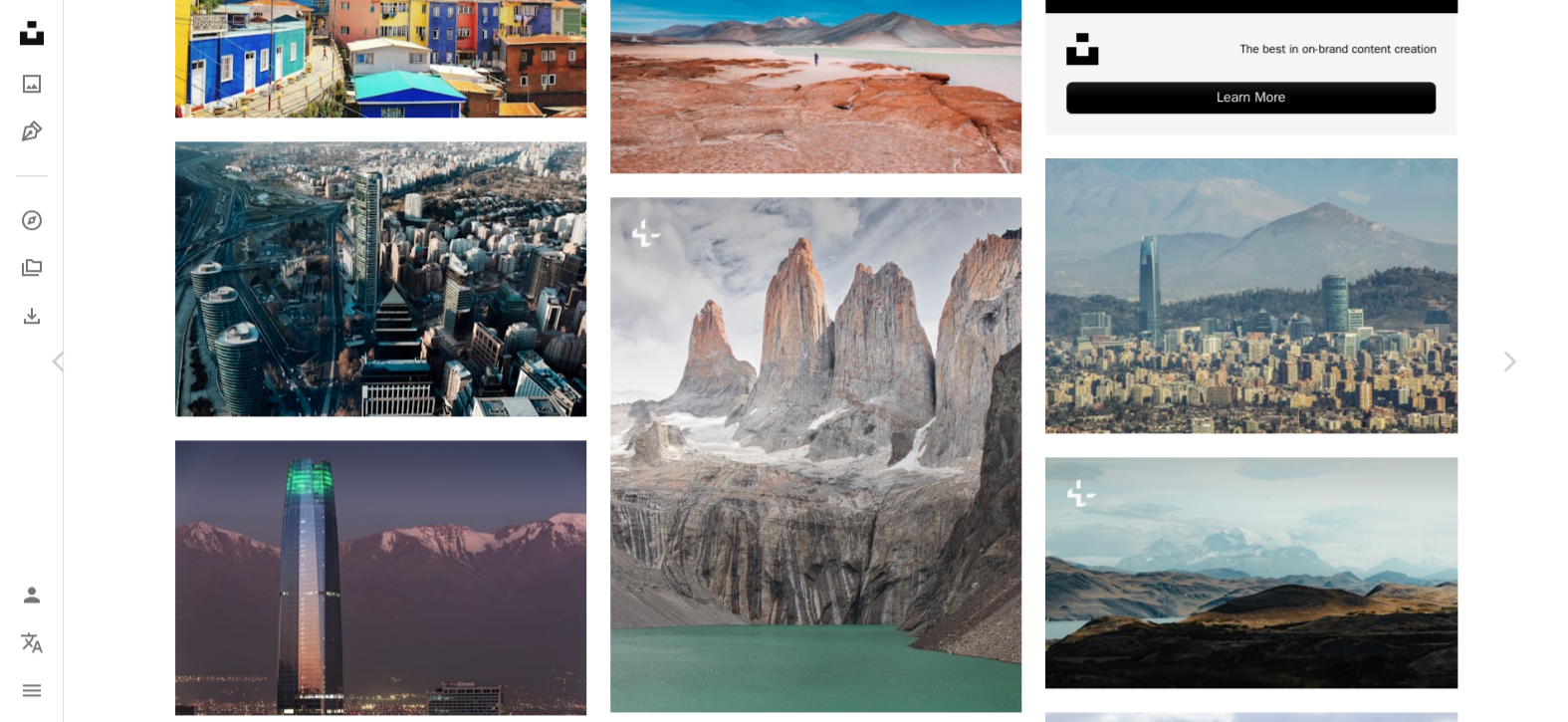 click on "Descargar gratis" at bounding box center [1313, 3707] 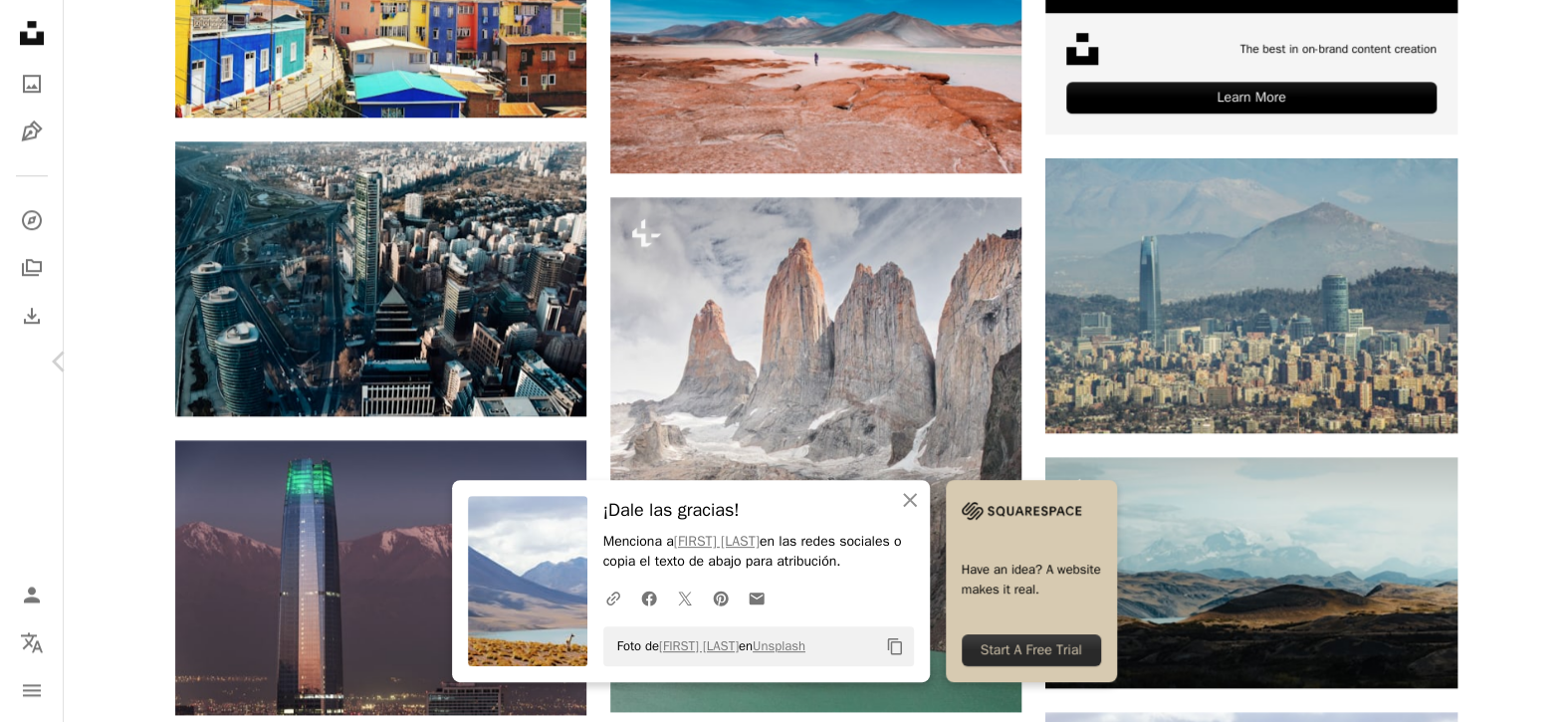 click on "Chevron right" 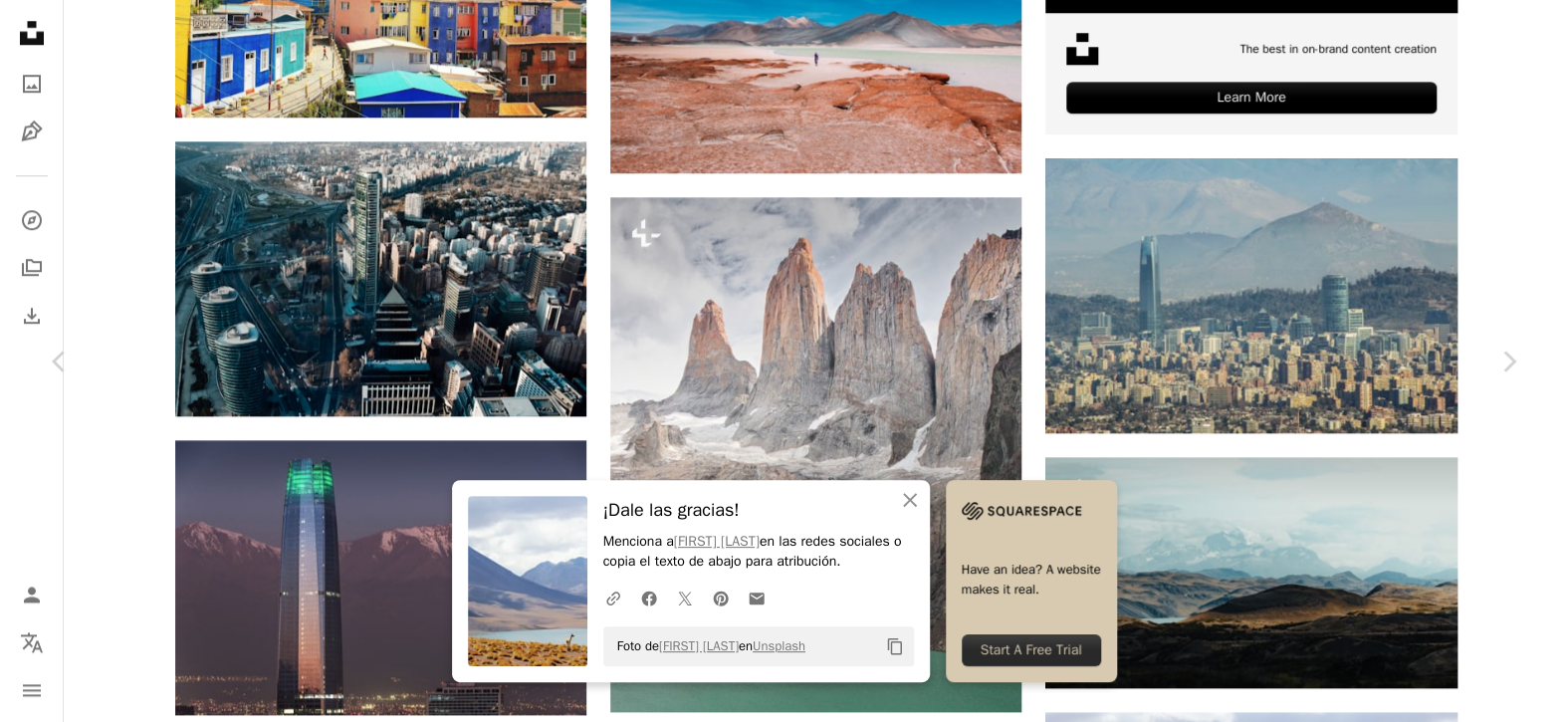 click on "An X shape Chevron left Chevron right An X shape Cerrar ¡Dale las gracias! Menciona a [FIRST] [LAST] en las redes sociales o copia el texto de abajo para atribución. A URL sharing icon (chains) Facebook icon X (formerly Twitter) icon Pinterest icon An envelope Foto de [FIRST] [LAST] en Unsplash
Copy content Have an idea? A website makes it real. Start A Free Trial Getty Images Para Unsplash+ A heart A plus sign A lock Descargar Zoom in A forward-right arrow Compartir More Actions Calendar outlined Publicado el 19 de octubre de 2023 Camera Canon, EOS M50 Safety Con la Licencia Unsplash+ viajar mar invierno nieve fotografía hielo al aire libre cordillera vertical Chile Océano Pacífico imagen en color sin personas Sur Imágenes gratuitas Imágenes relacionadas Plus sign for Unsplash+ A heart A plus sign Getty Images Para Unsplash+ A lock Descargar Plus sign for Unsplash+ A heart A plus sign [FIRST] [LAST] Para Unsplash+ A lock Descargar Plus sign for Unsplash+ A heart A plus sign Para Unsplash+" at bounding box center (784, 4020) 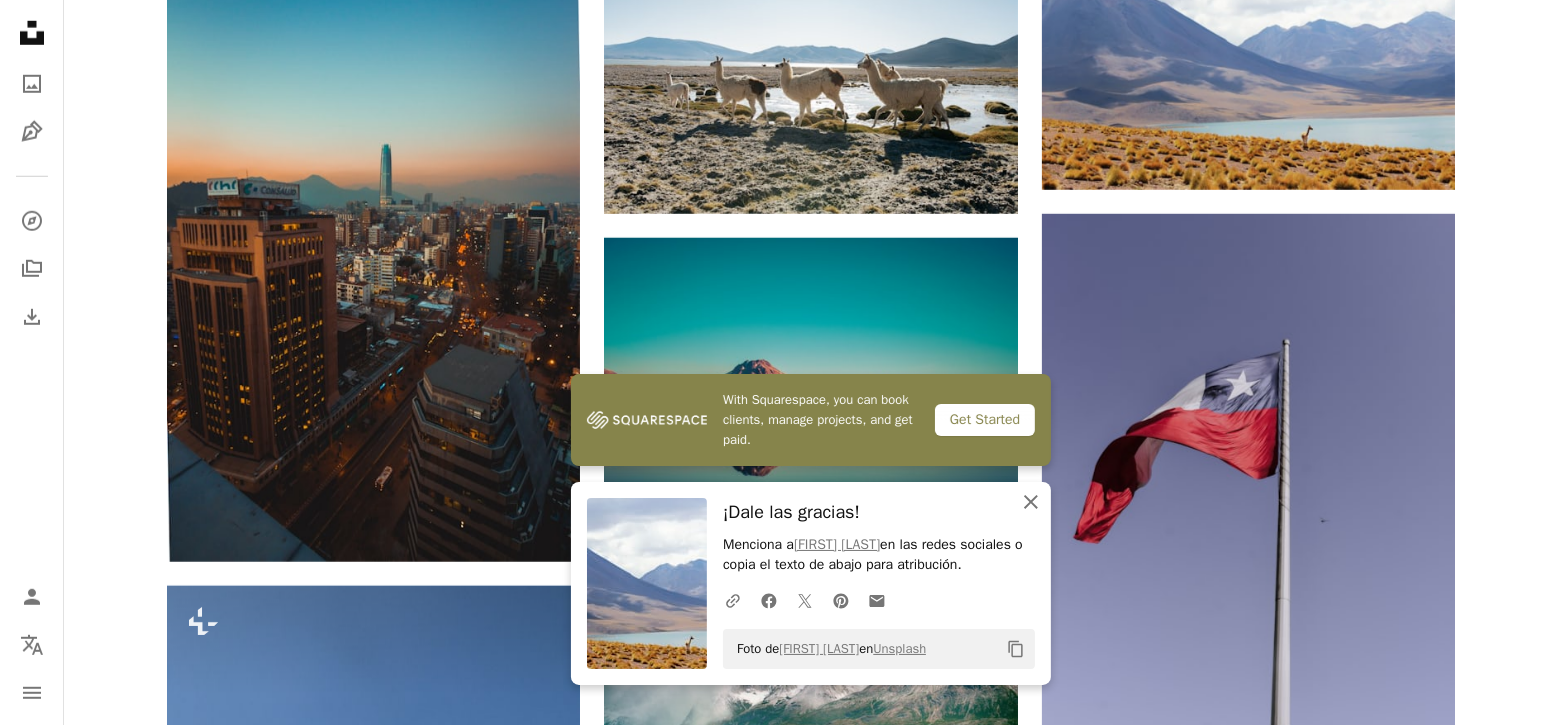 click on "An X shape" 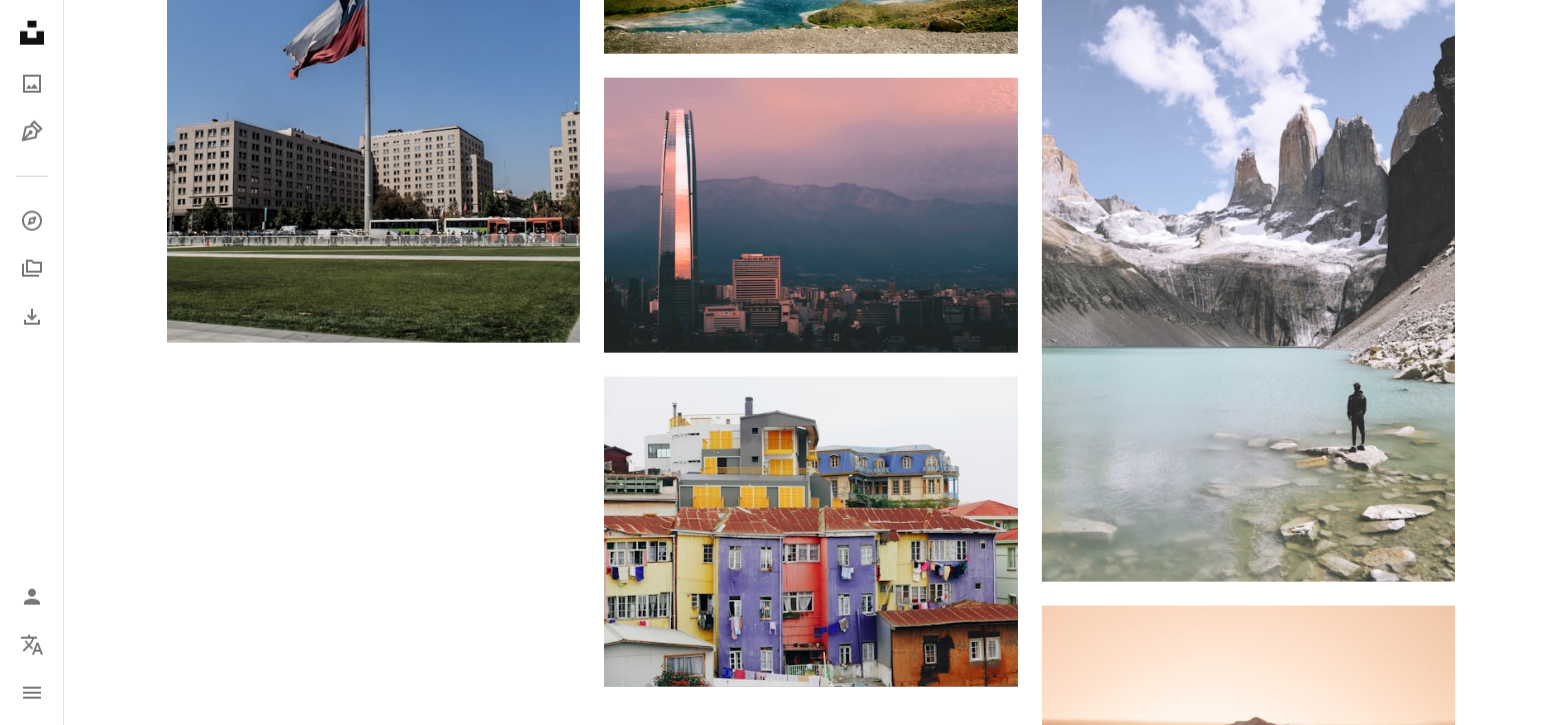 scroll, scrollTop: 2600, scrollLeft: 0, axis: vertical 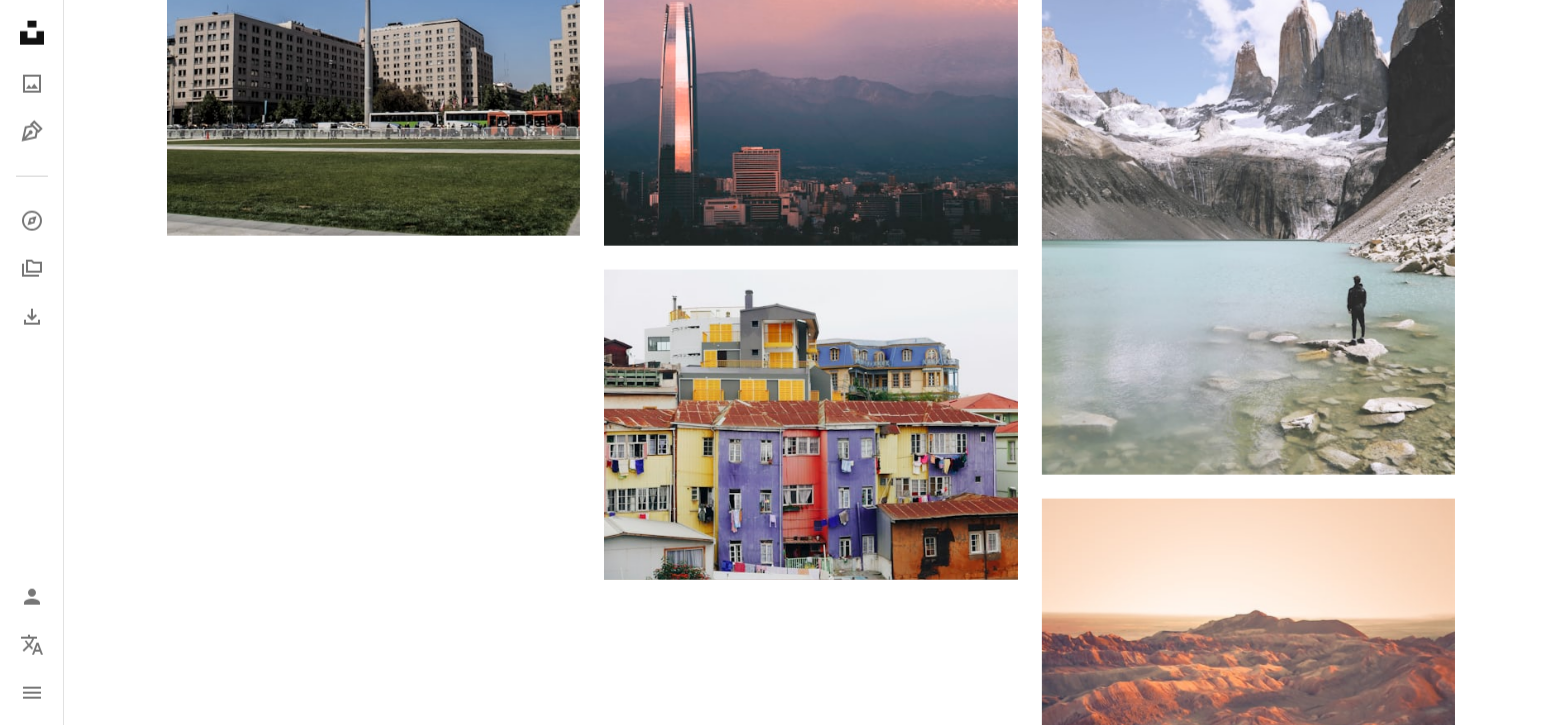 click on "Cargar más" at bounding box center [811, 1138] 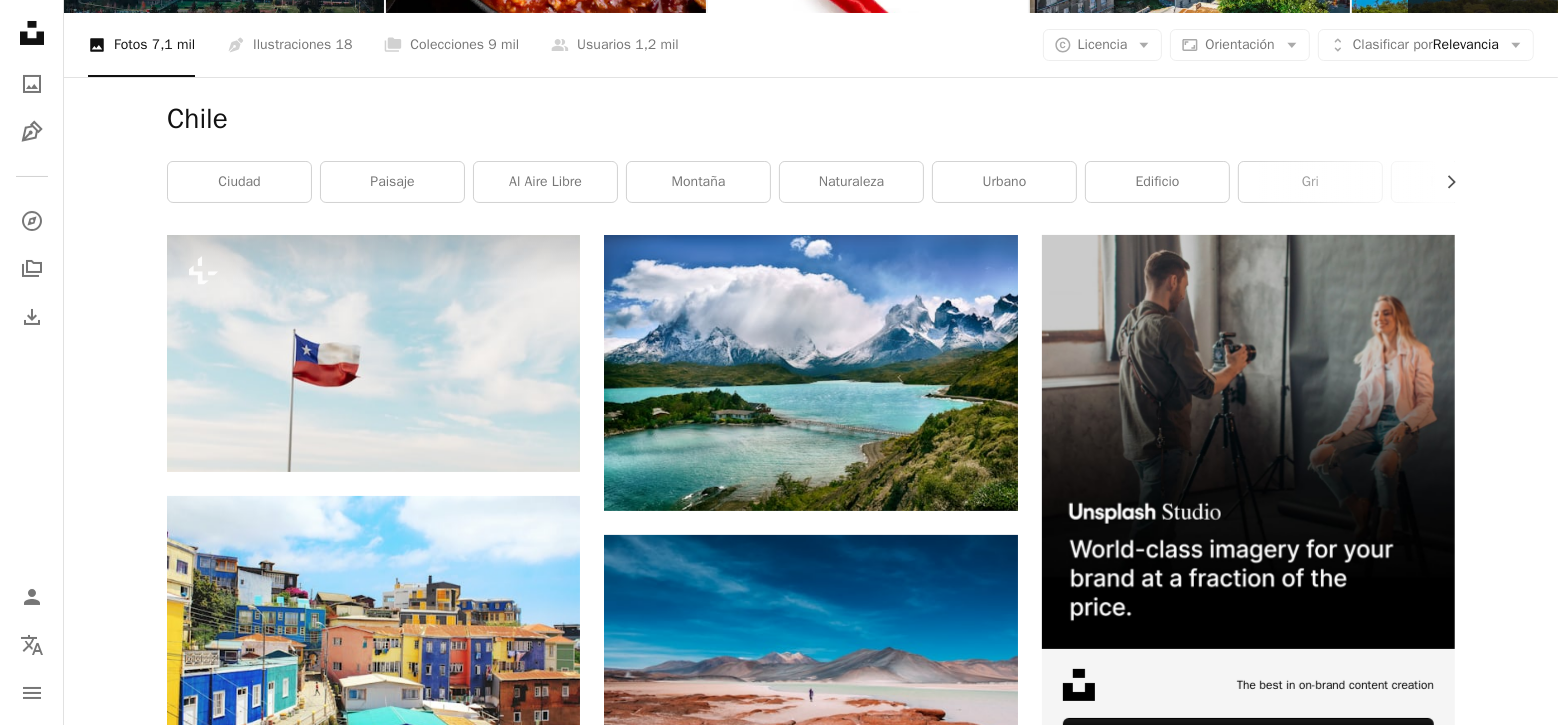 scroll, scrollTop: 300, scrollLeft: 0, axis: vertical 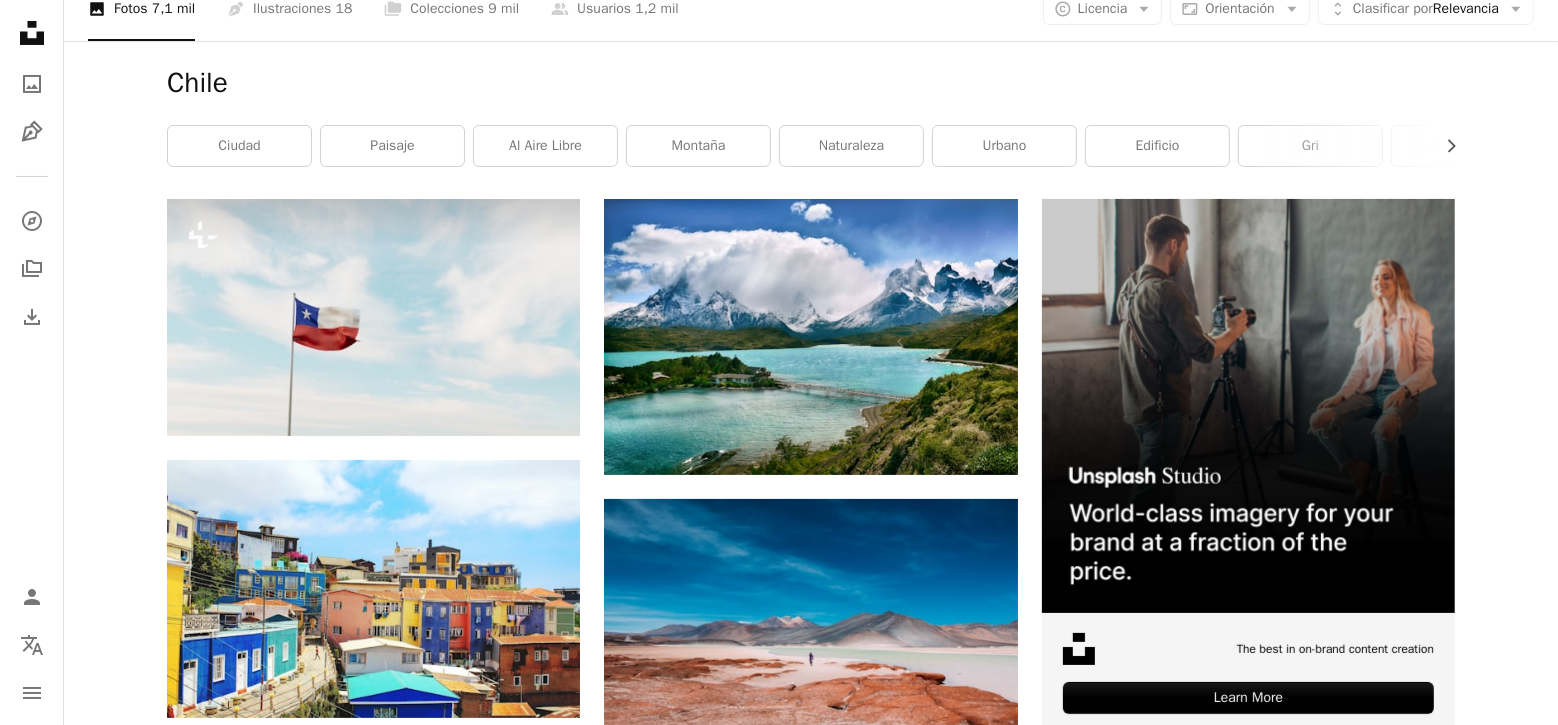 click at bounding box center (1248, 1175) 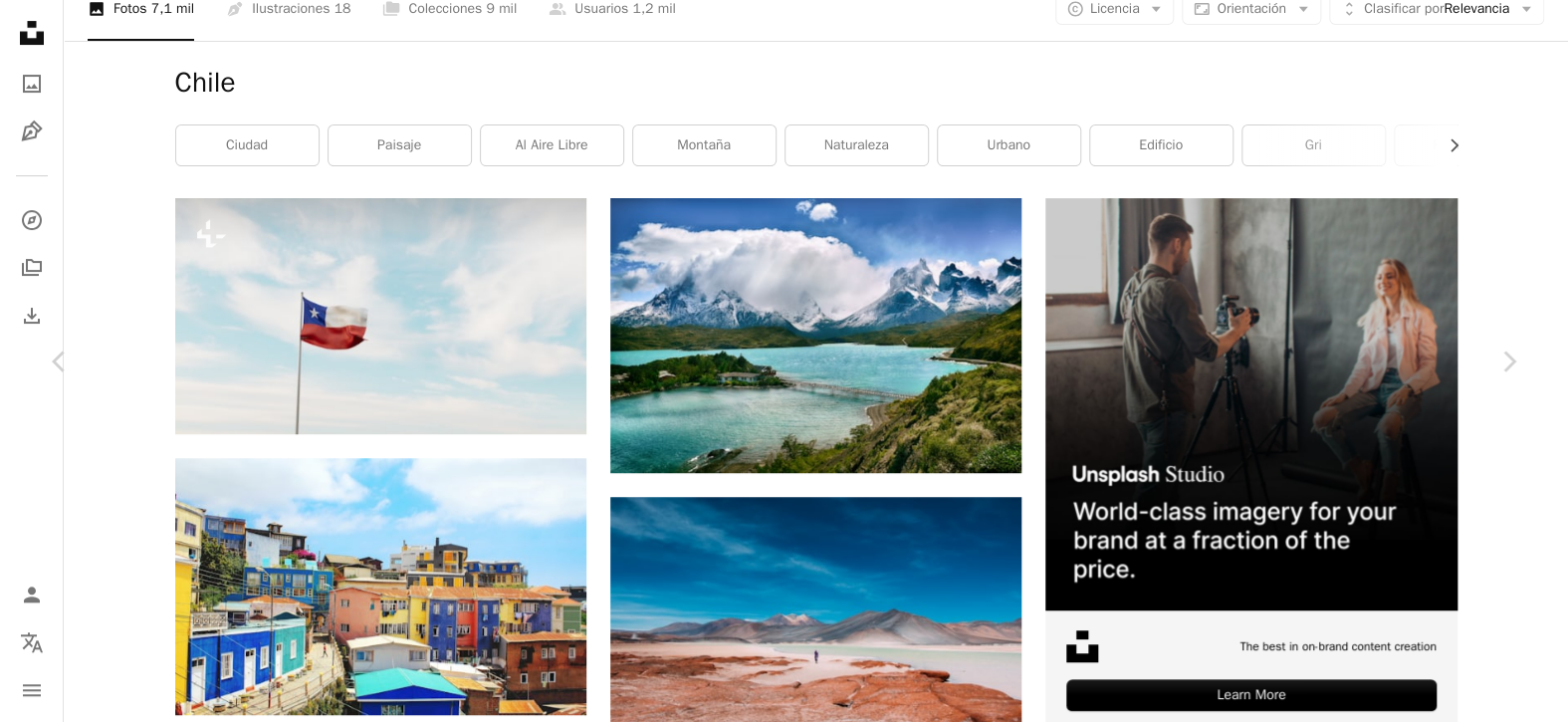 click on "[FIRST] [LAST] Para  Unsplash+ A heart A plus sign A lock Descargar" at bounding box center [777, 9454] 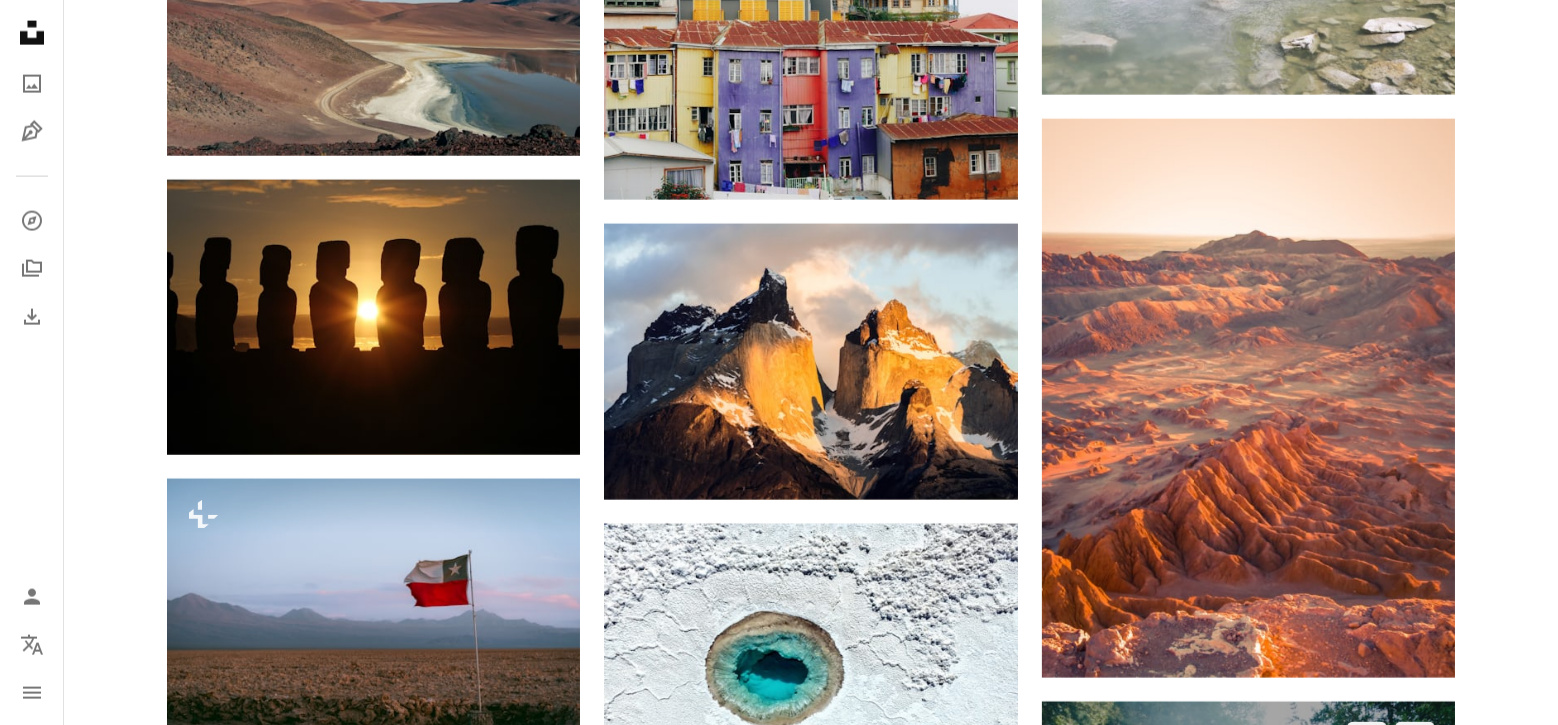 scroll, scrollTop: 3300, scrollLeft: 0, axis: vertical 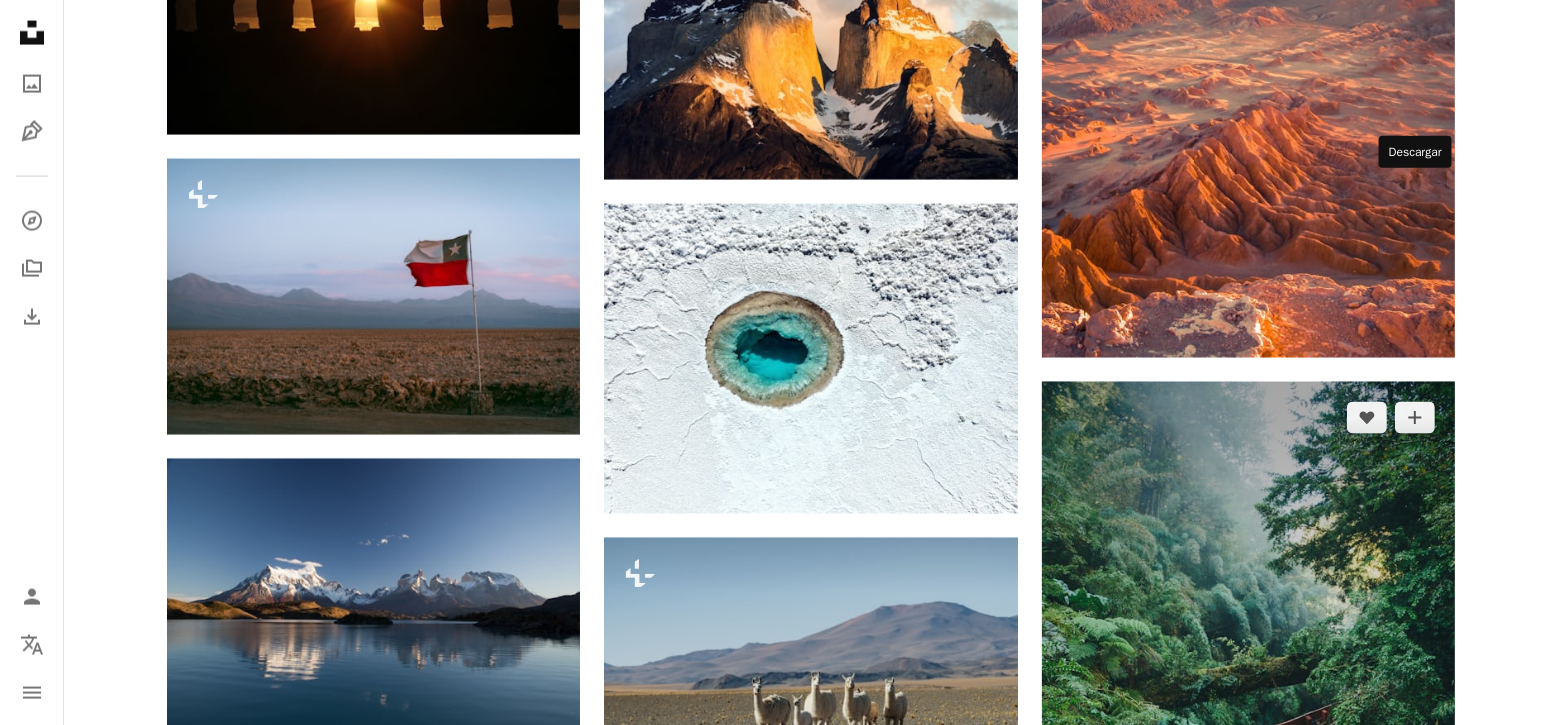 click on "Arrow pointing down" at bounding box center (1415, 966) 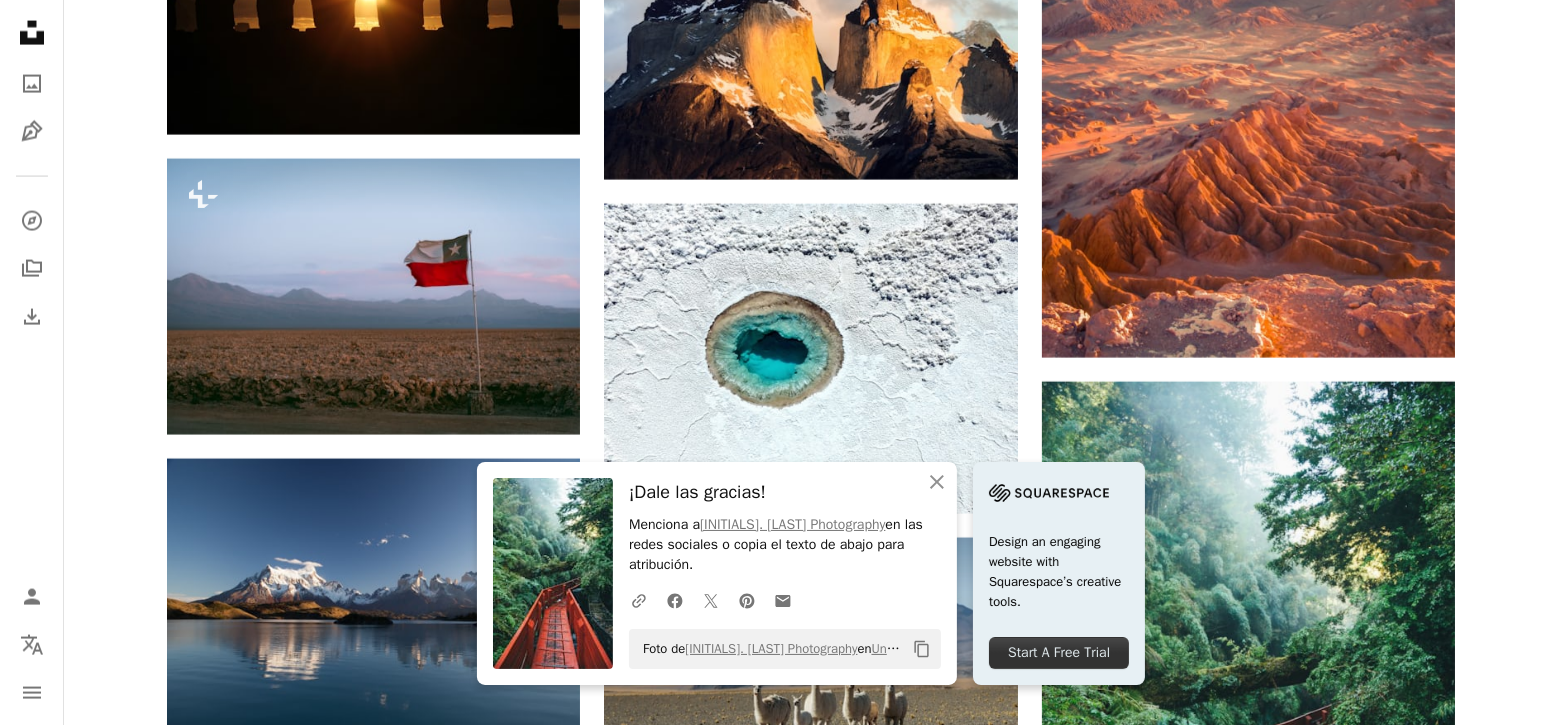 click on "Arrow pointing down" 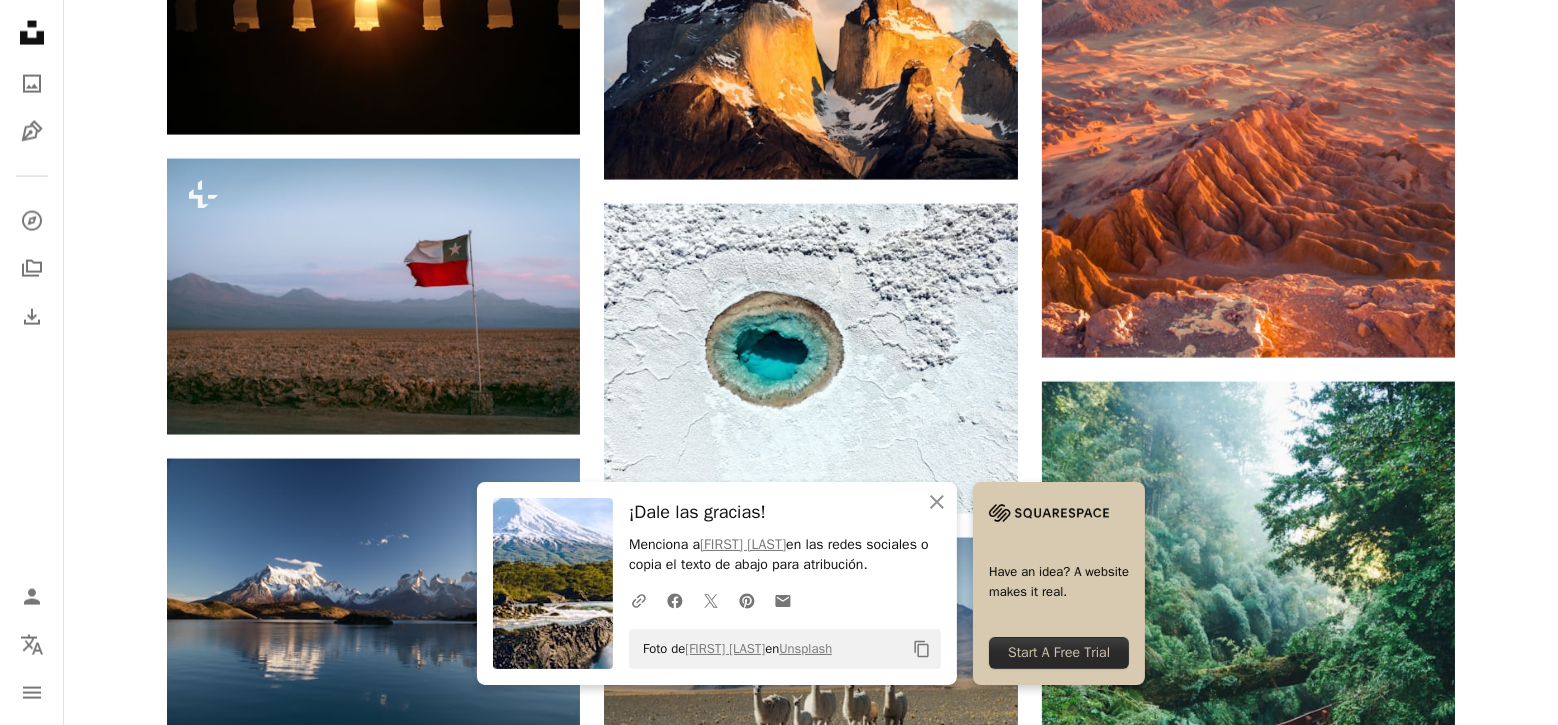 click at bounding box center [1248, 1142] 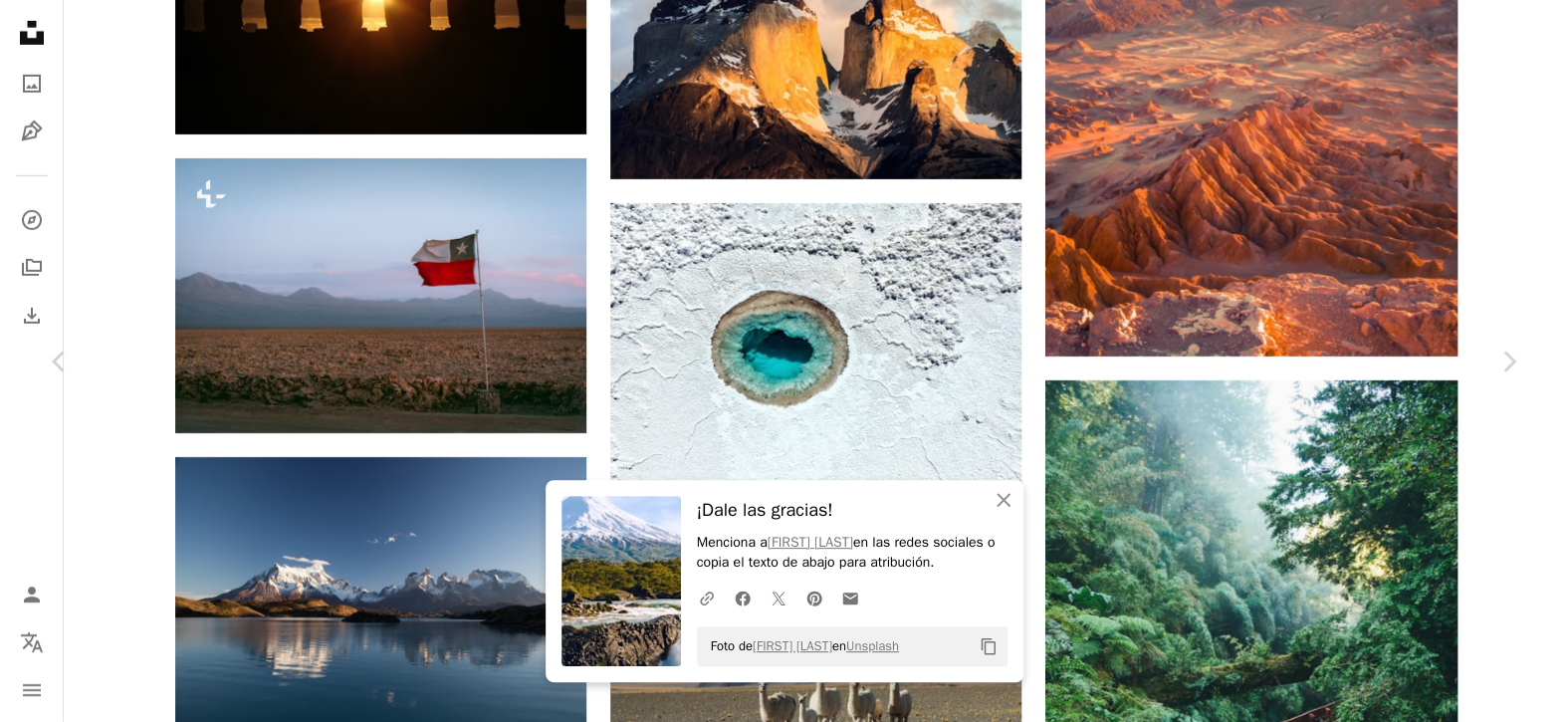 click on "Descargar gratis" at bounding box center [1313, 6466] 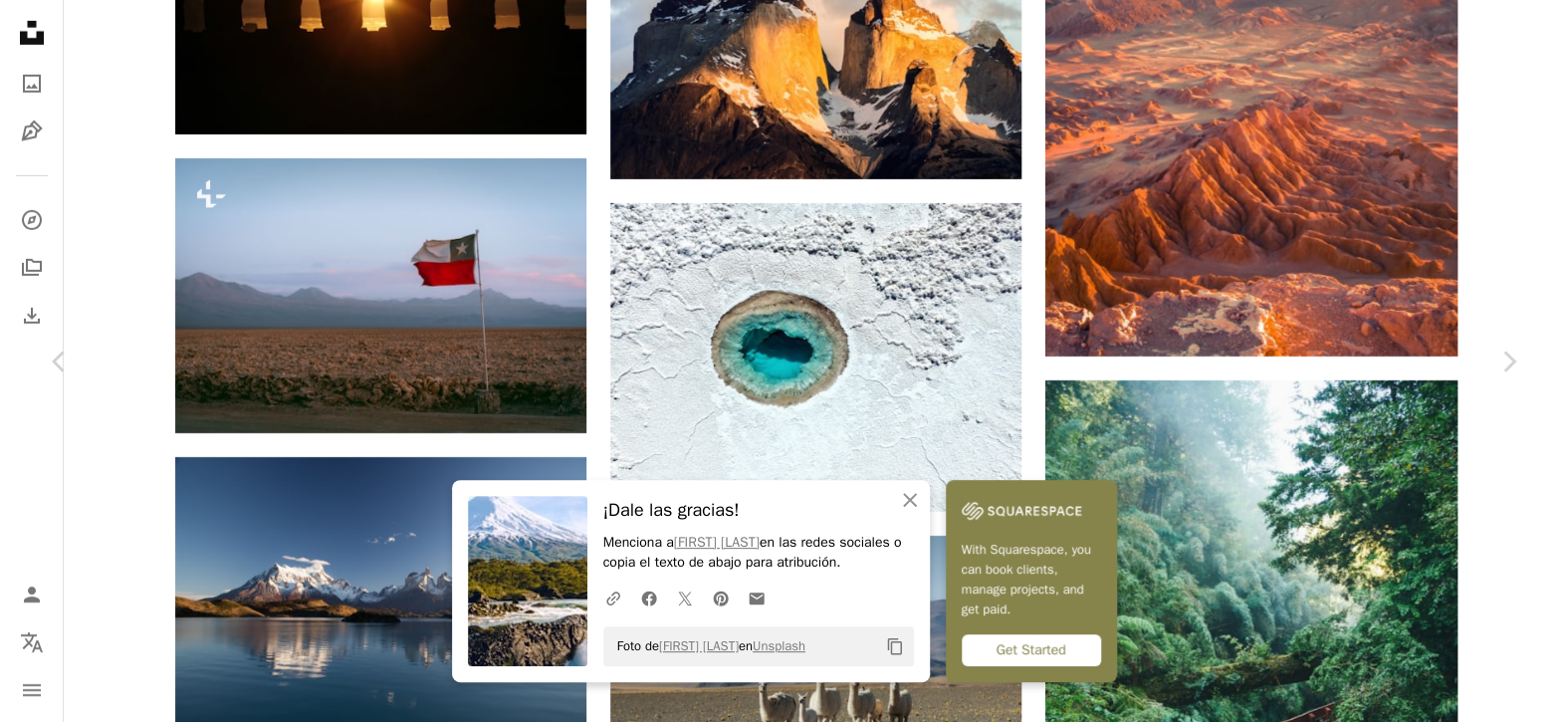click on "An X shape Chevron left Chevron right An X shape Cerrar ¡Dale las gracias! Menciona a [FIRST] [LAST] en las redes sociales o copia el texto de abajo para atribución. A URL sharing icon (chains) Facebook icon X (formerly Twitter) icon Pinterest icon An envelope Foto de [FIRST] [LAST] en Unsplash
Copy content Squarespace simplifies everything—from setup to management to marketing. Get Started [FIRST] [LAST] [INITIALS] A heart A plus sign Descargar gratis Chevron down Zoom in Visualizaciones 1.135.241 Descargas 7819 A forward-right arrow Compartir Info icon Información More Actions A map marker [LOCATION] National Park, [COUNTRY] Calendar outlined Publicado el 10 de enero de 2020 Camera NIKON CORPORATION, NIKON D5100 Safety Uso gratuito bajo la Licencia Unsplash volcán Chile mar cascada río paisaje al aire libre cordillera Puerto Varas Fondos de pantalla HD Explora imágenes premium relacionadas en iStock  |  Ahorra un 20 % con el código UNSPLASH20 Ver más en iStock  ↗ Imágenes relacionadas" at bounding box center (784, 6780) 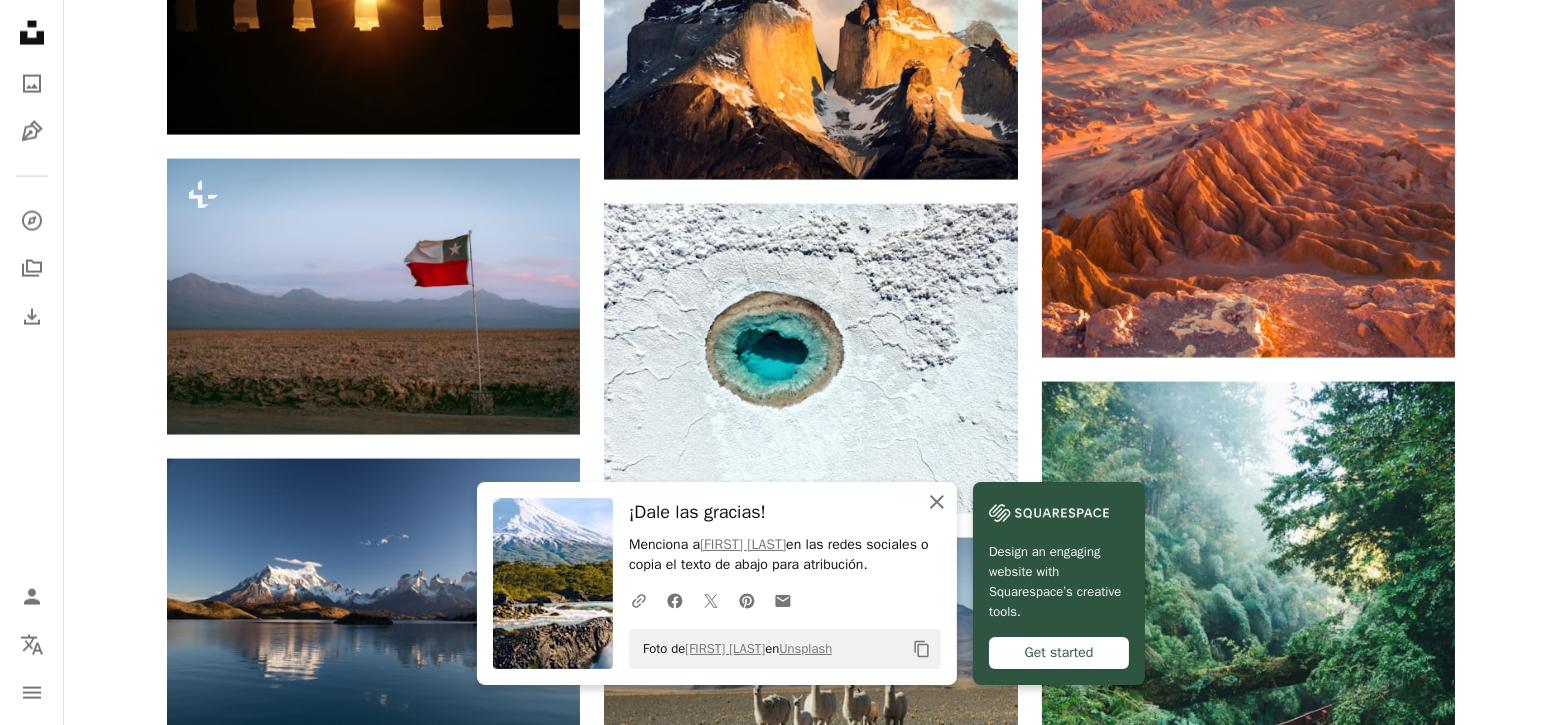 click on "An X shape" 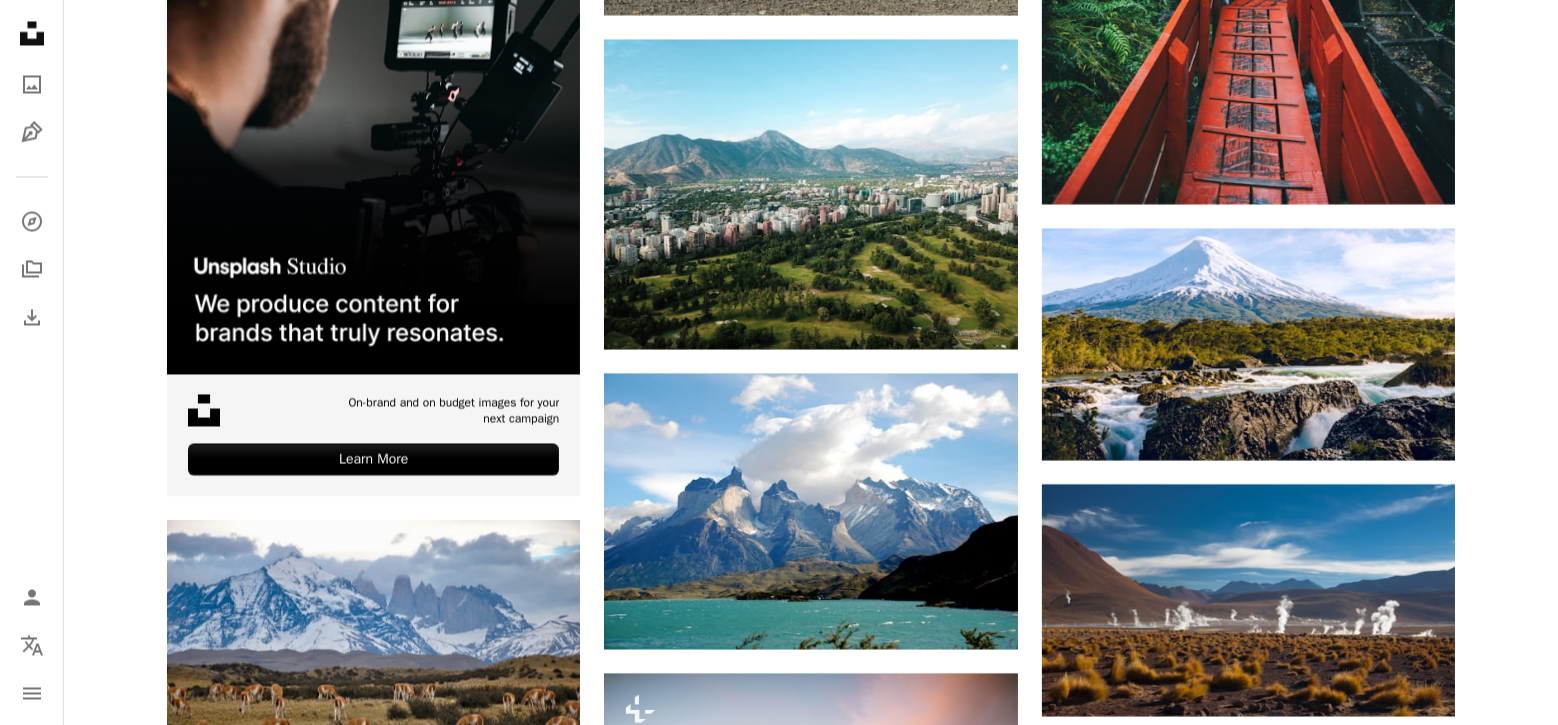 scroll, scrollTop: 4100, scrollLeft: 0, axis: vertical 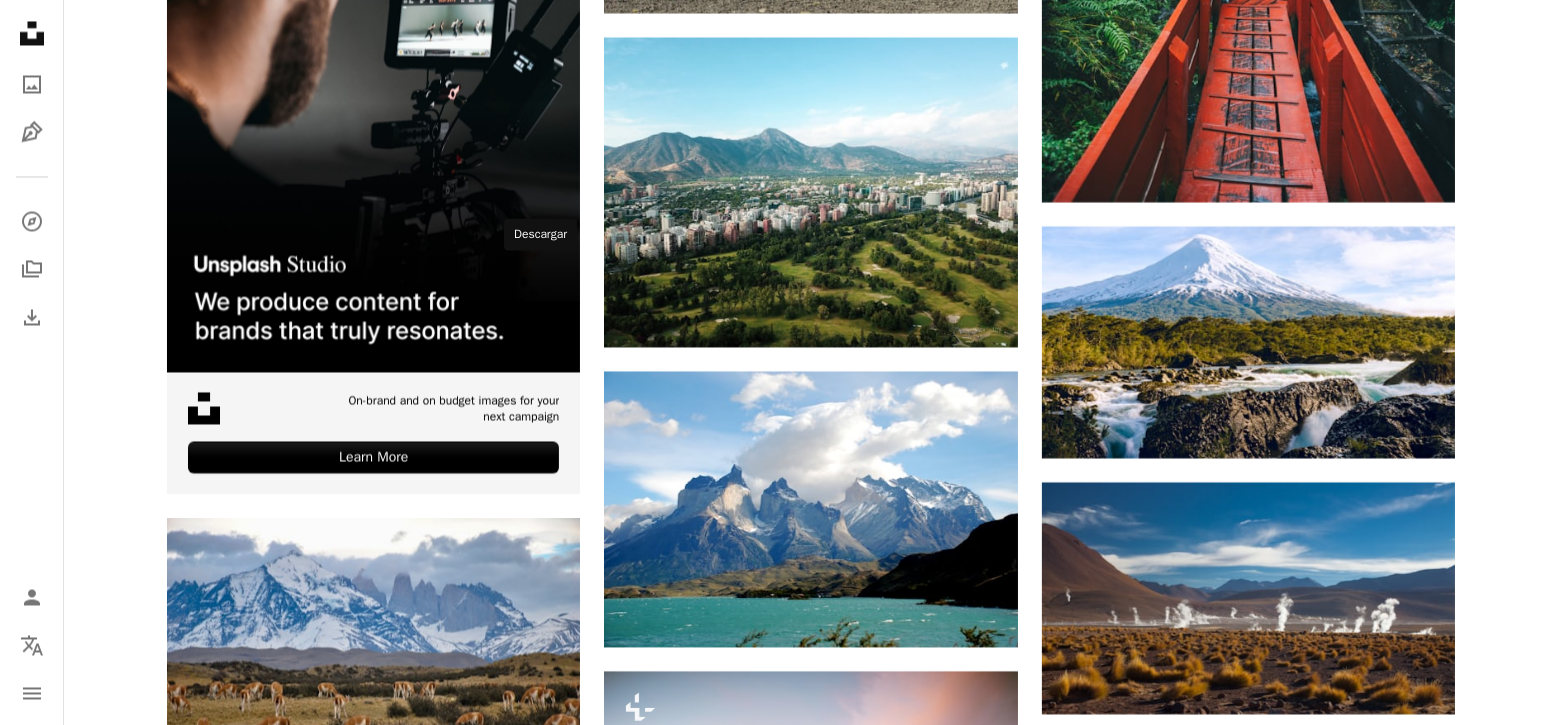 click on "Arrow pointing down" 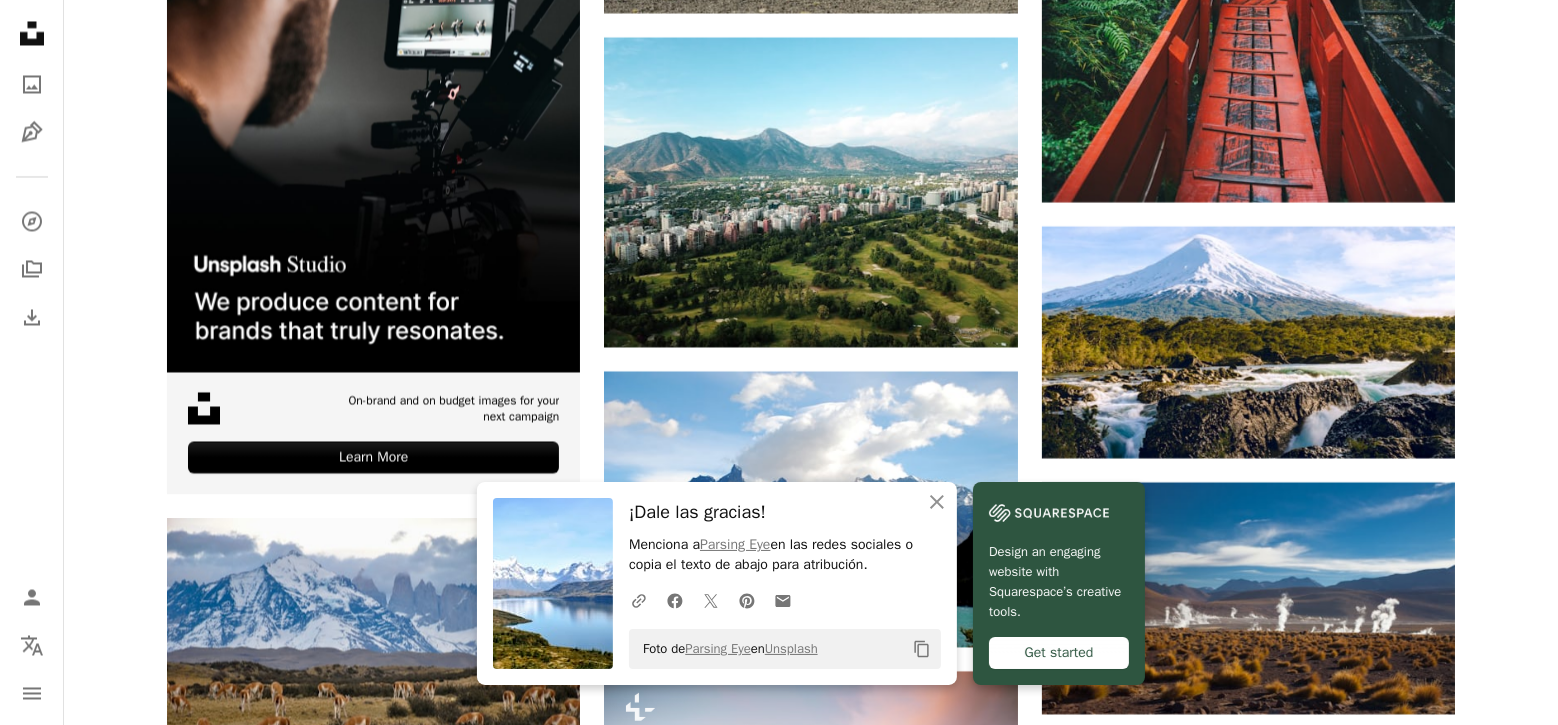 click at bounding box center (373, 946) 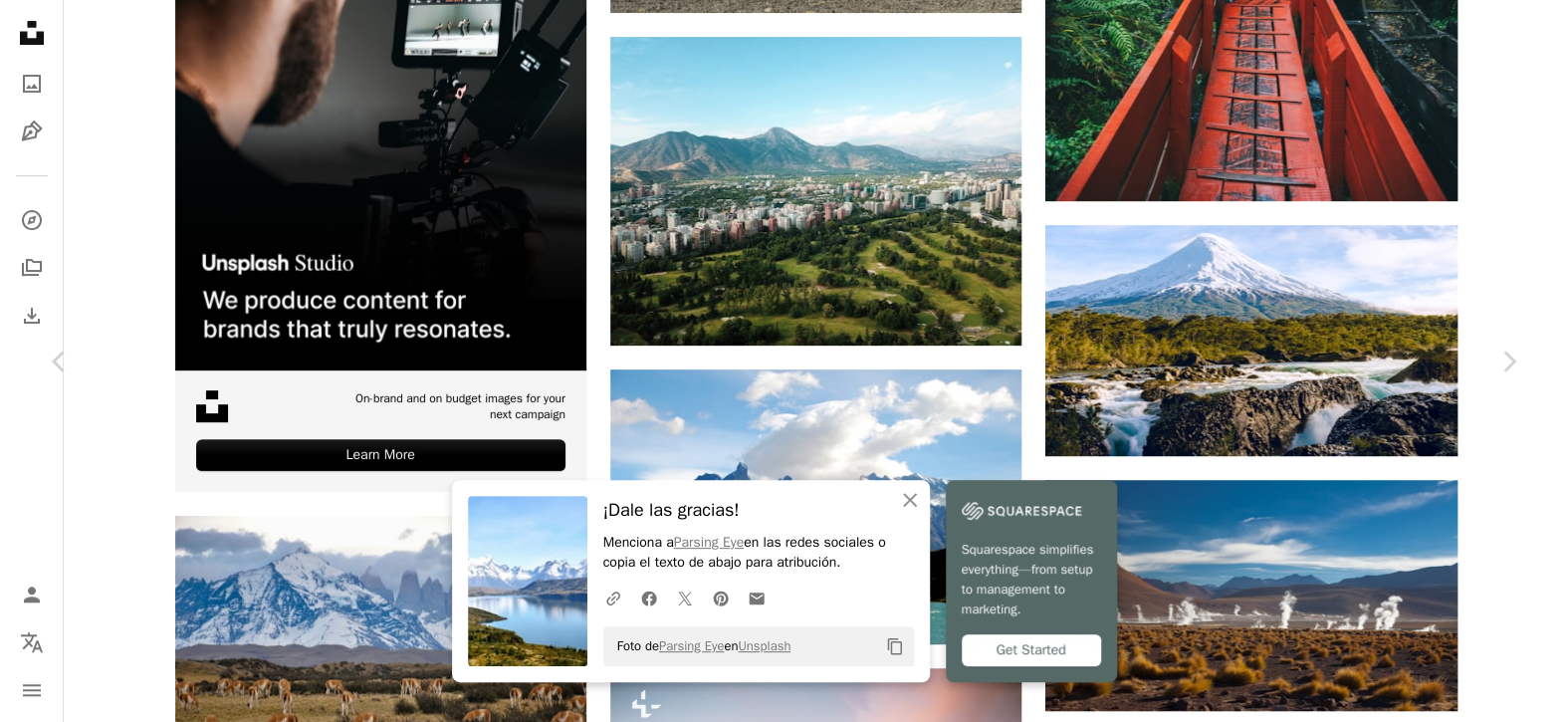 click on "An X shape Chevron left Chevron right An X shape Cerrar ¡Dale las gracias! Menciona a [FIRST] [LAST] en las redes sociales o copia el texto de abajo para atribución. A URL sharing icon (chains) Facebook icon X (formerly Twitter) icon Pinterest icon An envelope Foto de [FIRST] [LAST] en Unsplash
Copy content Squarespace simplifies everything—from setup to management to marketing. Get Started [FIRST] [LAST] [INITIALS] A heart A plus sign Descargar gratis Visualizaciones 1.135.241 Descargas 7819 A forward-right arrow Compartir Info icon Información More Actions A map marker [LOCATION] National Park, [COUNTRY] Calendar outlined Publicado el 4 de diciembre de 2017 Camera NIKON CORPORATION, NIKON D3300 Safety Uso gratuito bajo la Licencia Unsplash bosque montaña nieve lago reflexión Alpes parque nacional pico Patagonia trekking bosque cumbre Cielo azul azul hielo al aire libre cordillera glaciar Chile Parque Nacional Torres del Paine Fondos  |  Ver más en iStock  ↗ A heart" at bounding box center (784, 5983) 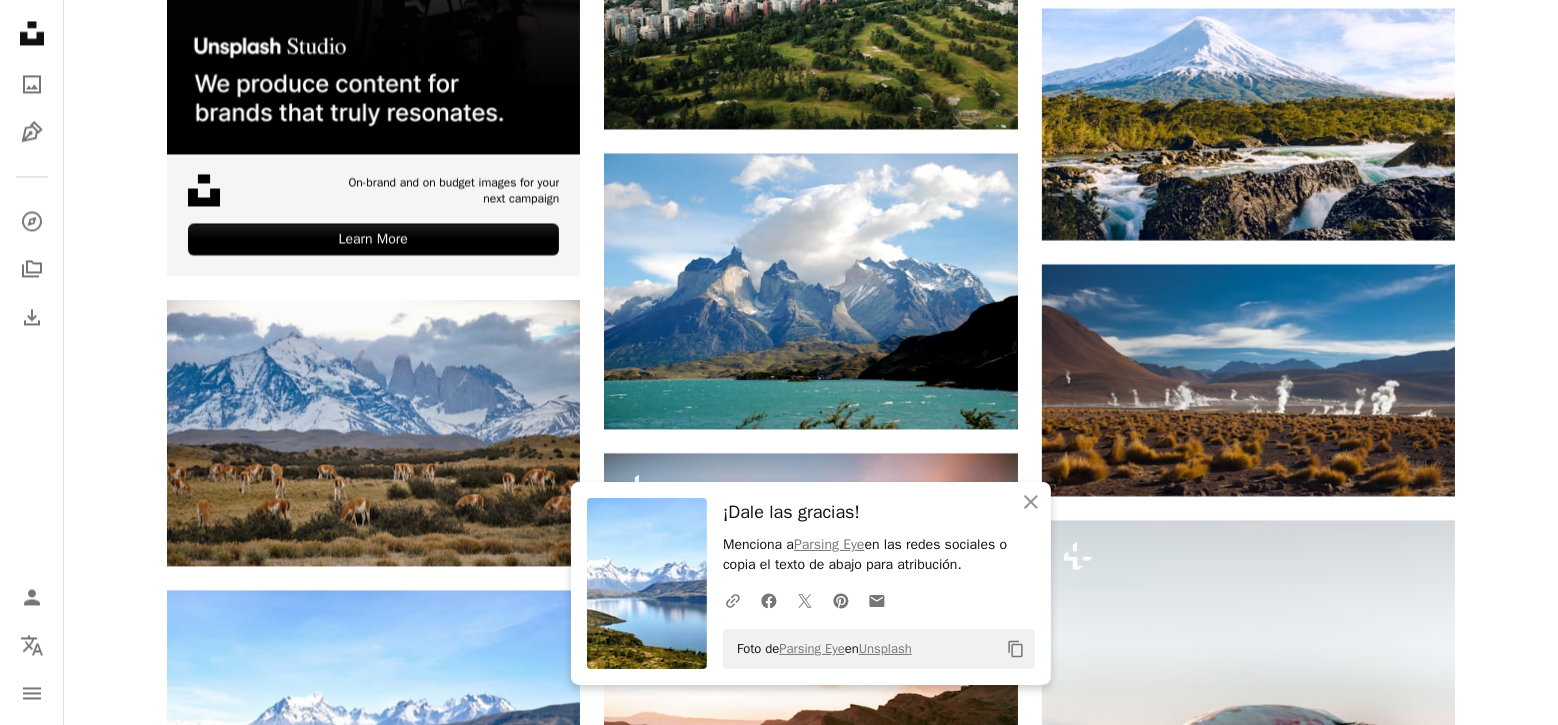 scroll, scrollTop: 4600, scrollLeft: 0, axis: vertical 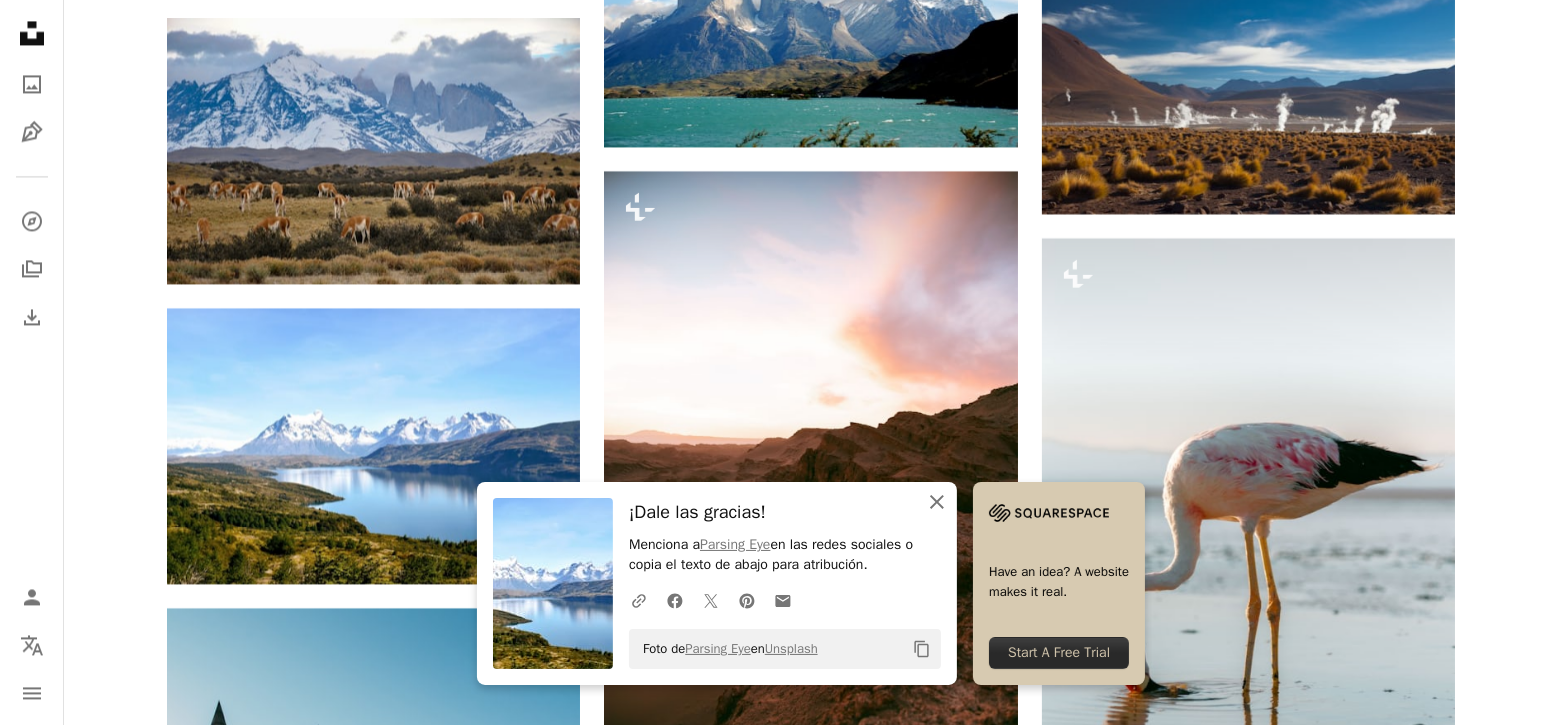 click 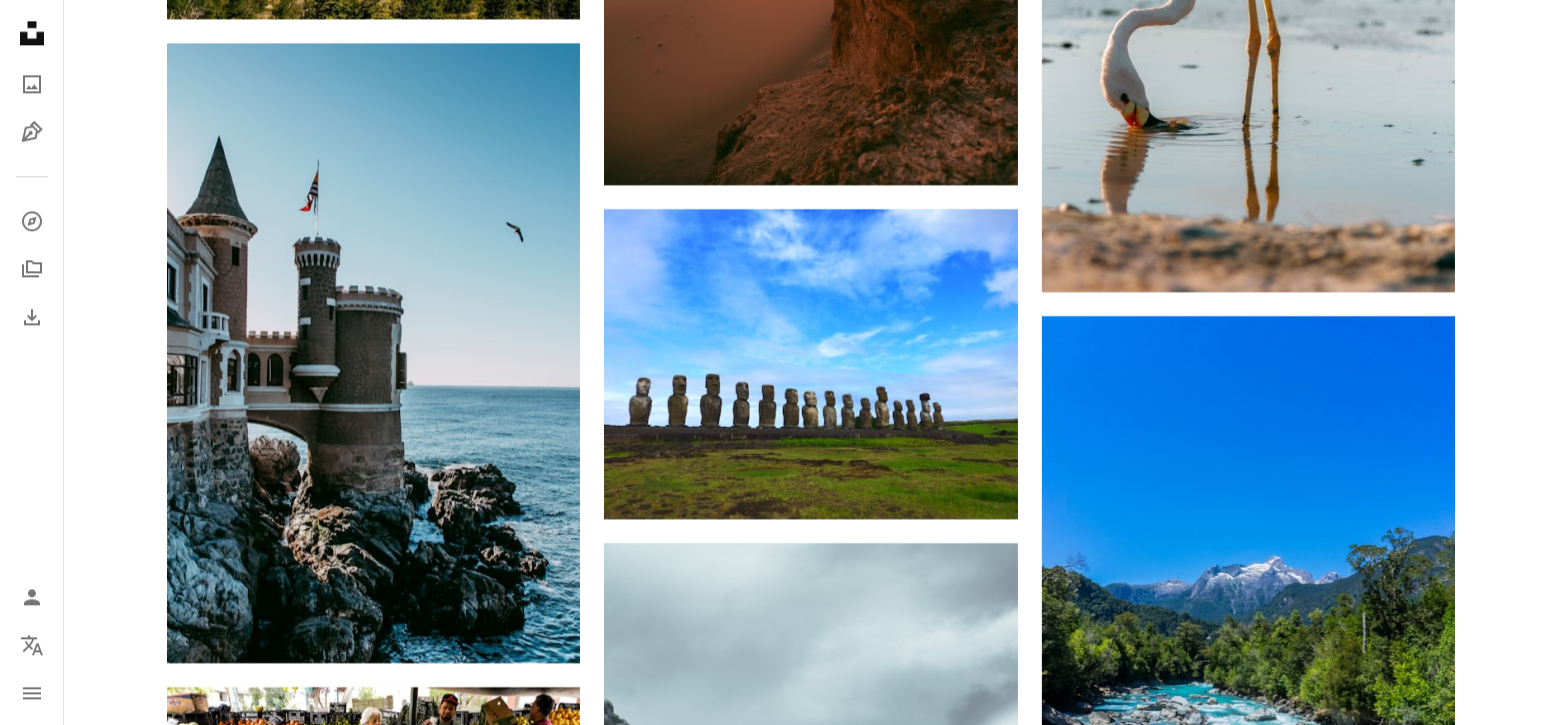 scroll, scrollTop: 5200, scrollLeft: 0, axis: vertical 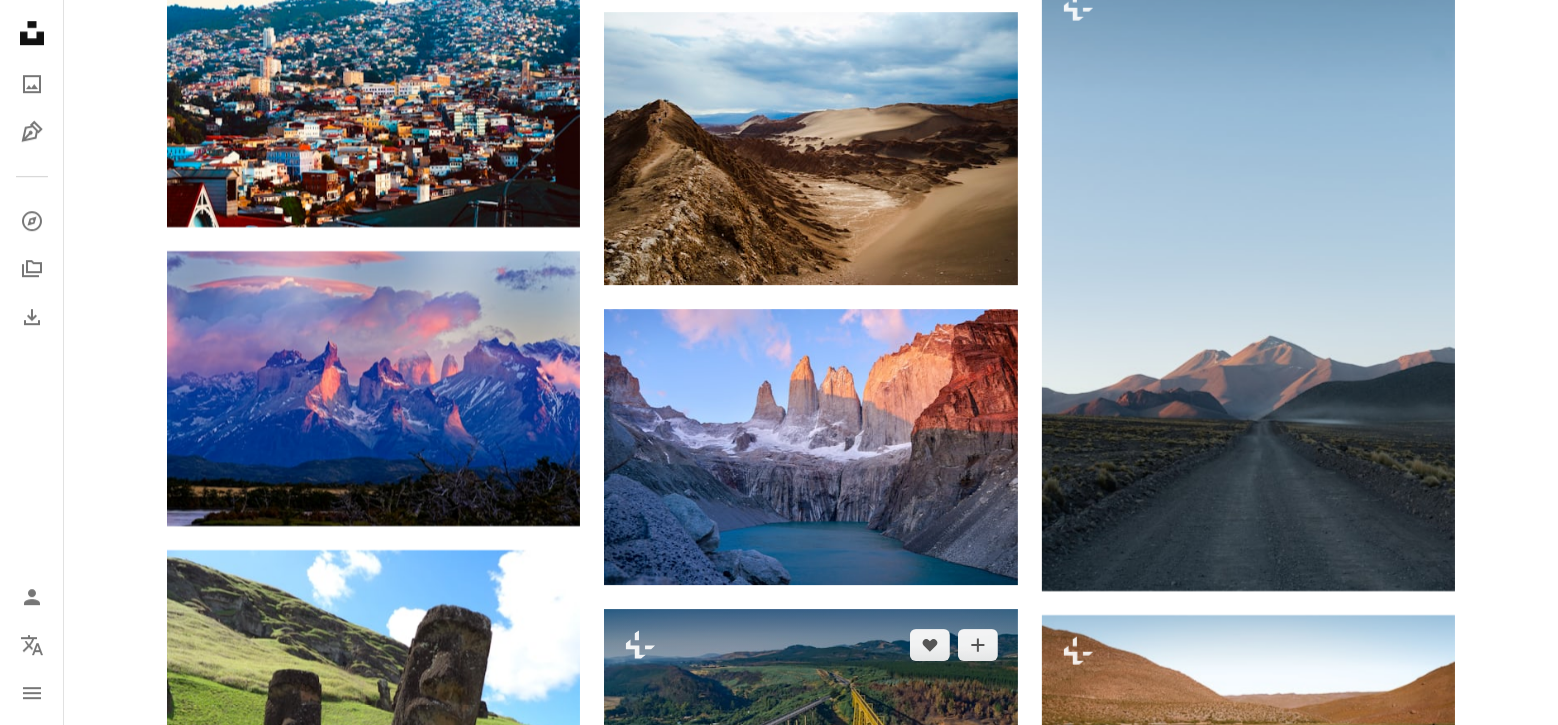 click on "A lock Descargar" at bounding box center [946, 805] 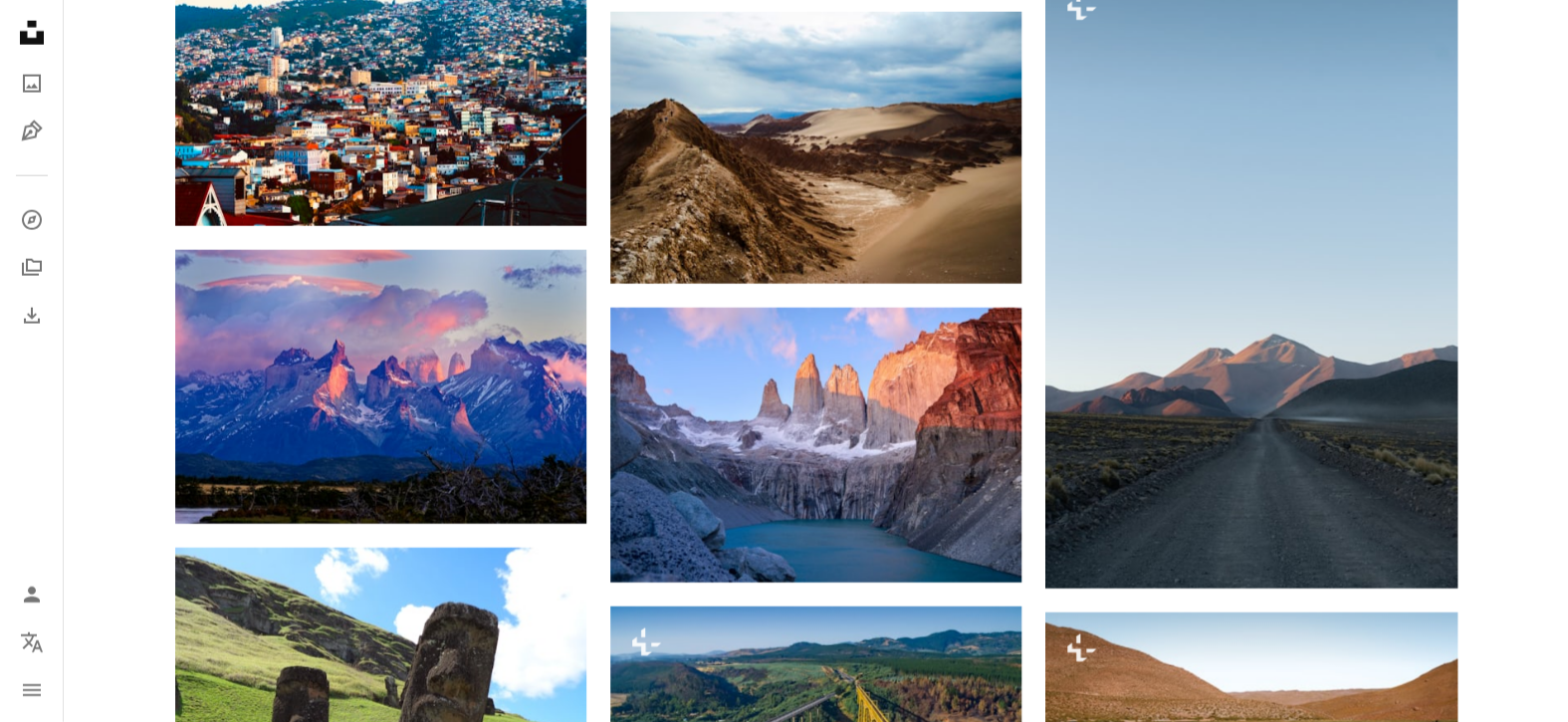 click on "An X shape Imágenes premium, listas para usar. Obtén acceso ilimitado. A plus sign Contenido solo para miembros añadido mensualmente A plus sign Descargas ilimitadas libres de derechos A plus sign Ilustraciones  Nuevo A plus sign Protecciones legales mejoradas anualmente 66 %  de descuento mensualmente 12 $   4 $ USD al mes * Obtener  Unsplash+ *Cuando se paga anualmente, se factura por adelantado  48 $ Más los impuestos aplicables. Se renueva automáticamente. Cancela cuando quieras." at bounding box center [784, 5705] 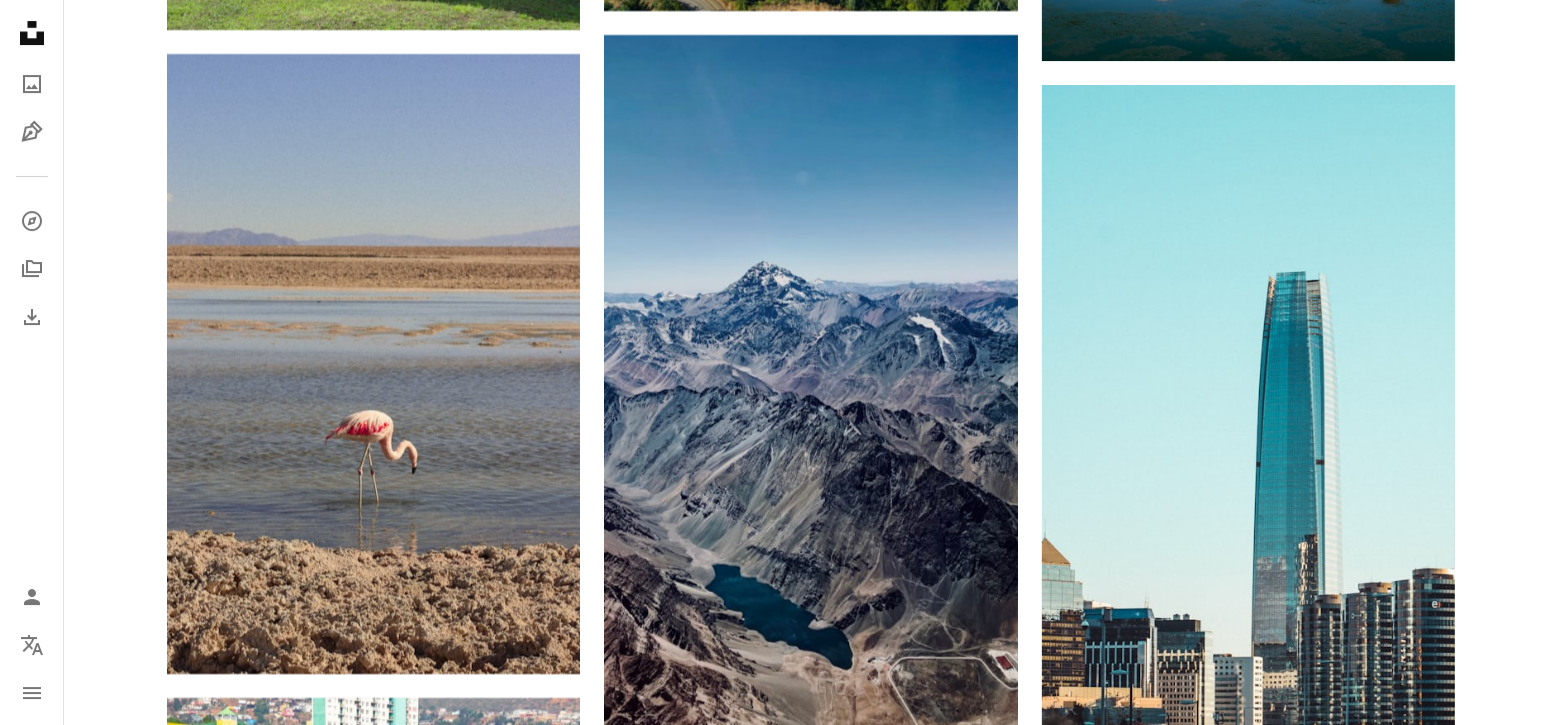 scroll, scrollTop: 7054, scrollLeft: 0, axis: vertical 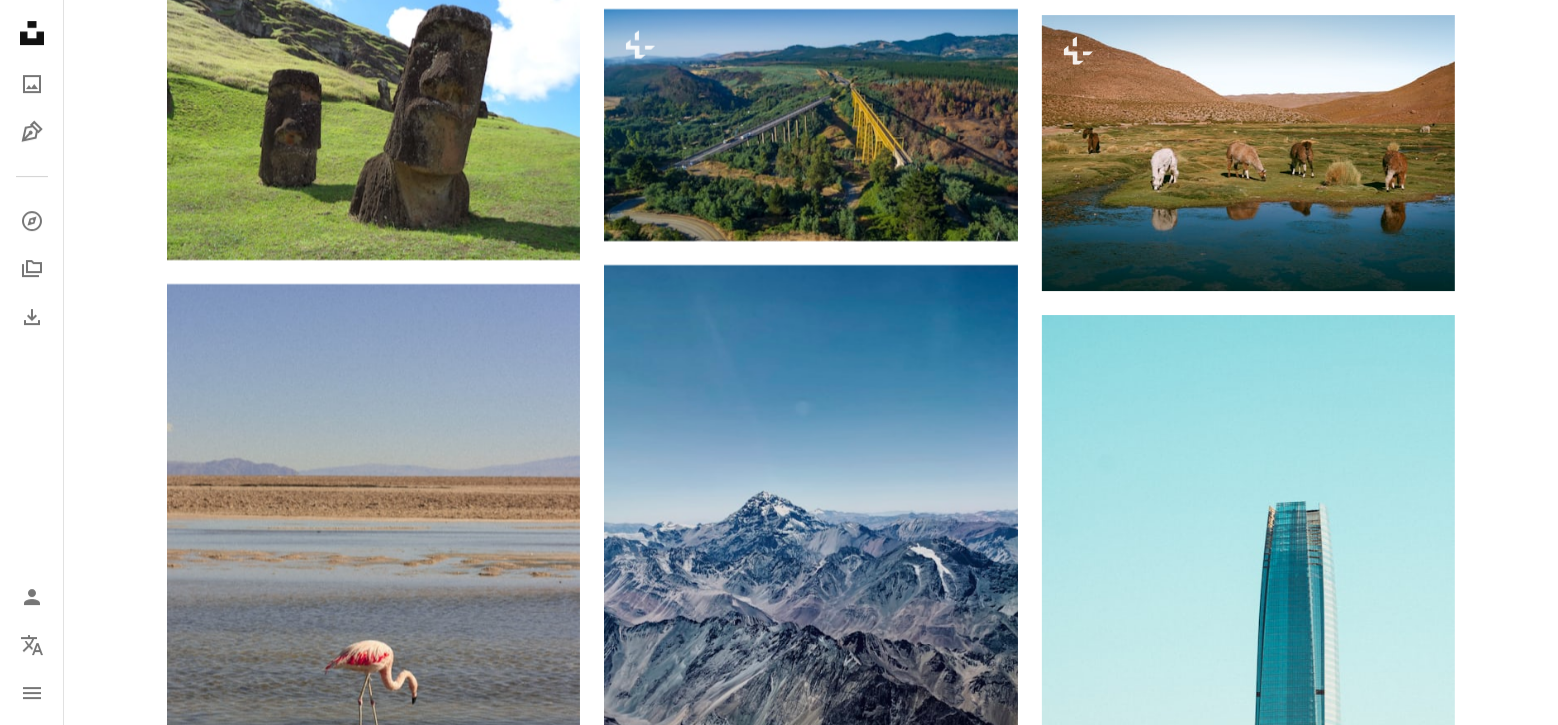 click on "Arrow pointing down" at bounding box center (1415, 1221) 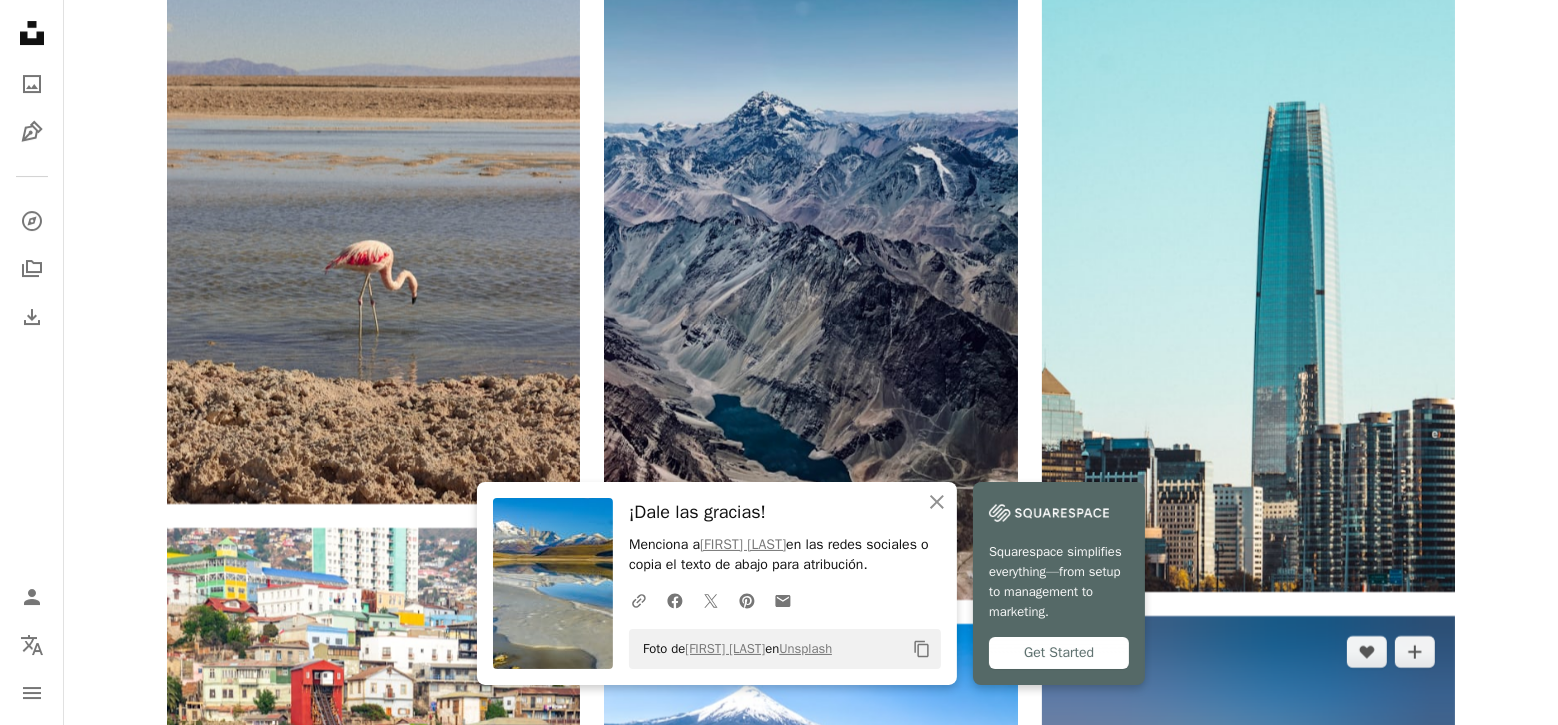 scroll, scrollTop: 7854, scrollLeft: 0, axis: vertical 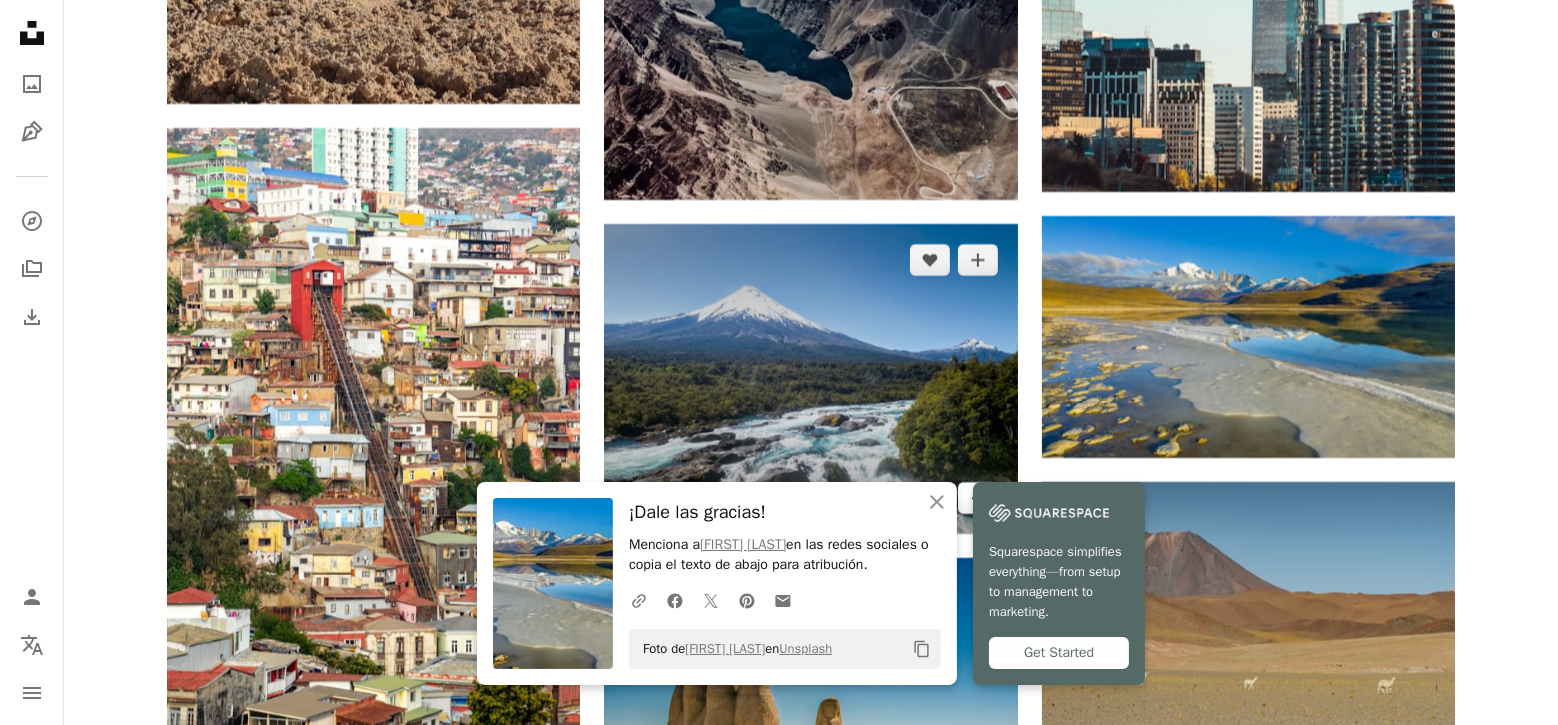 click on "Arrow pointing down" at bounding box center (978, 498) 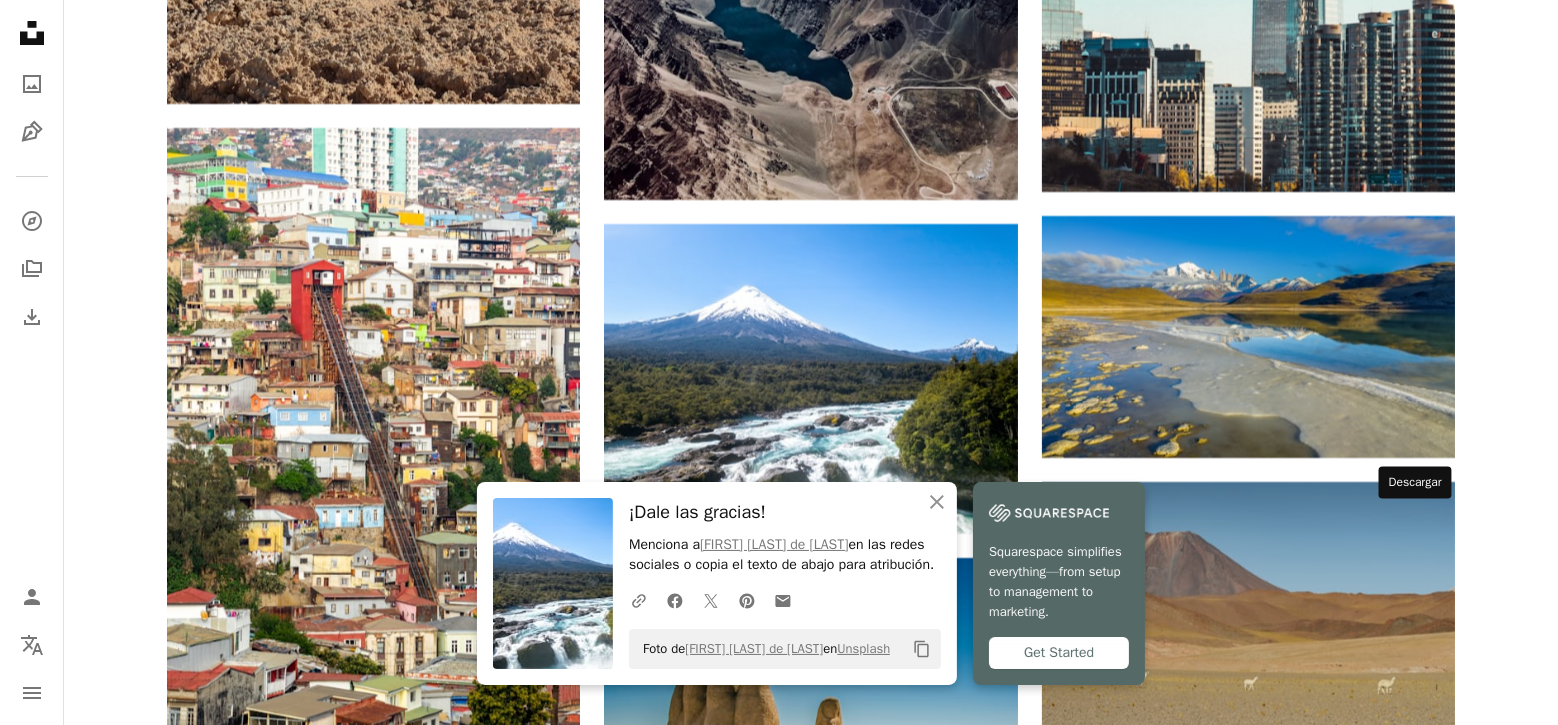 click on "Arrow pointing down" 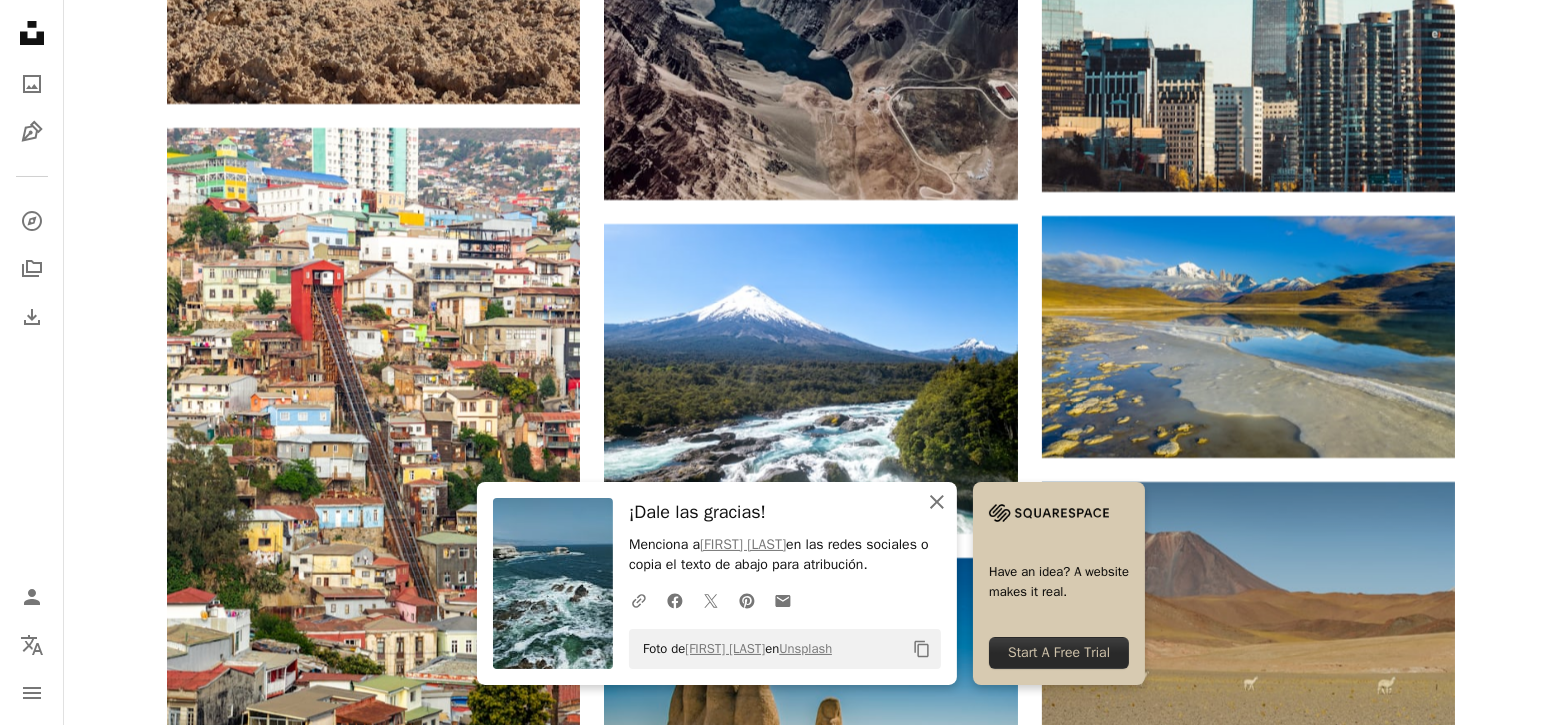 click on "An X shape" 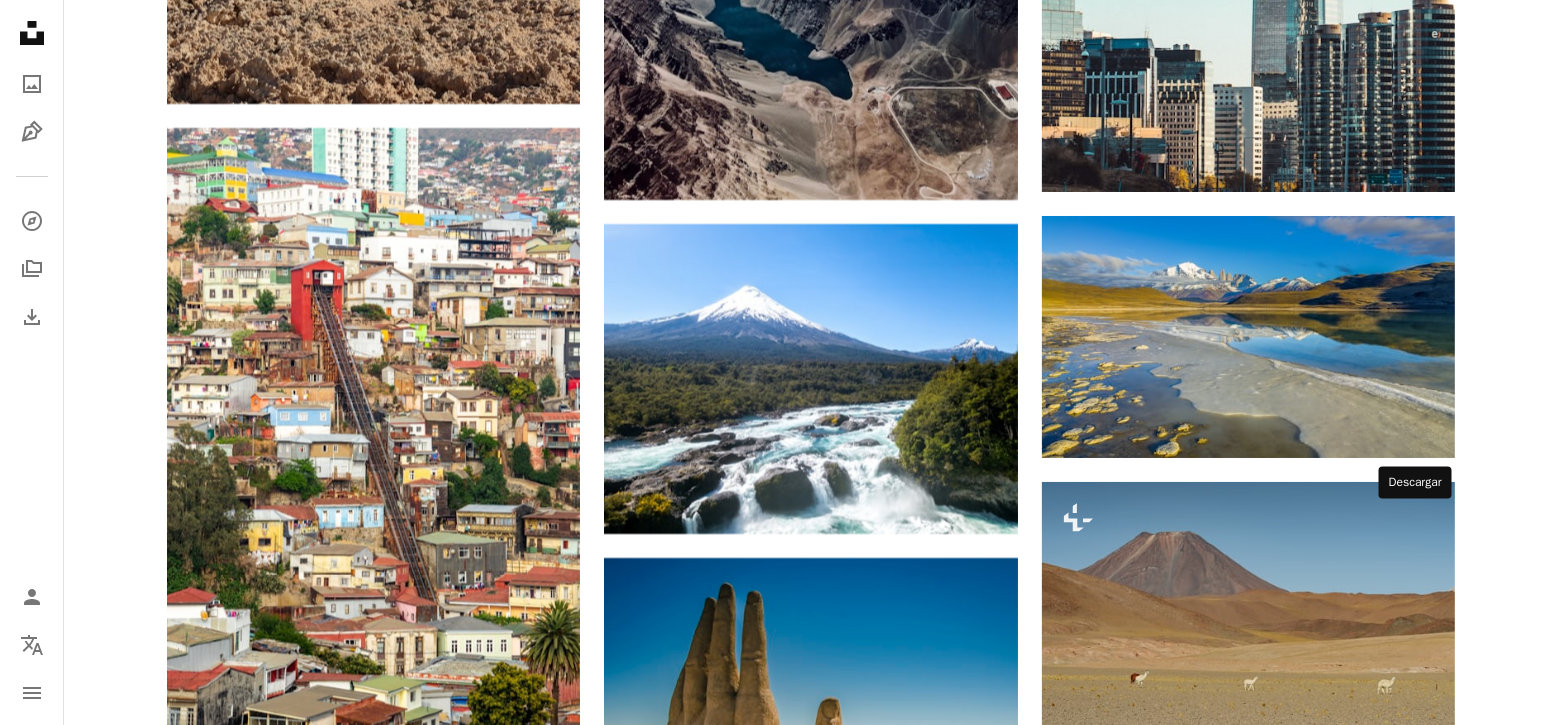 click on "Arrow pointing down" at bounding box center [1415, 1296] 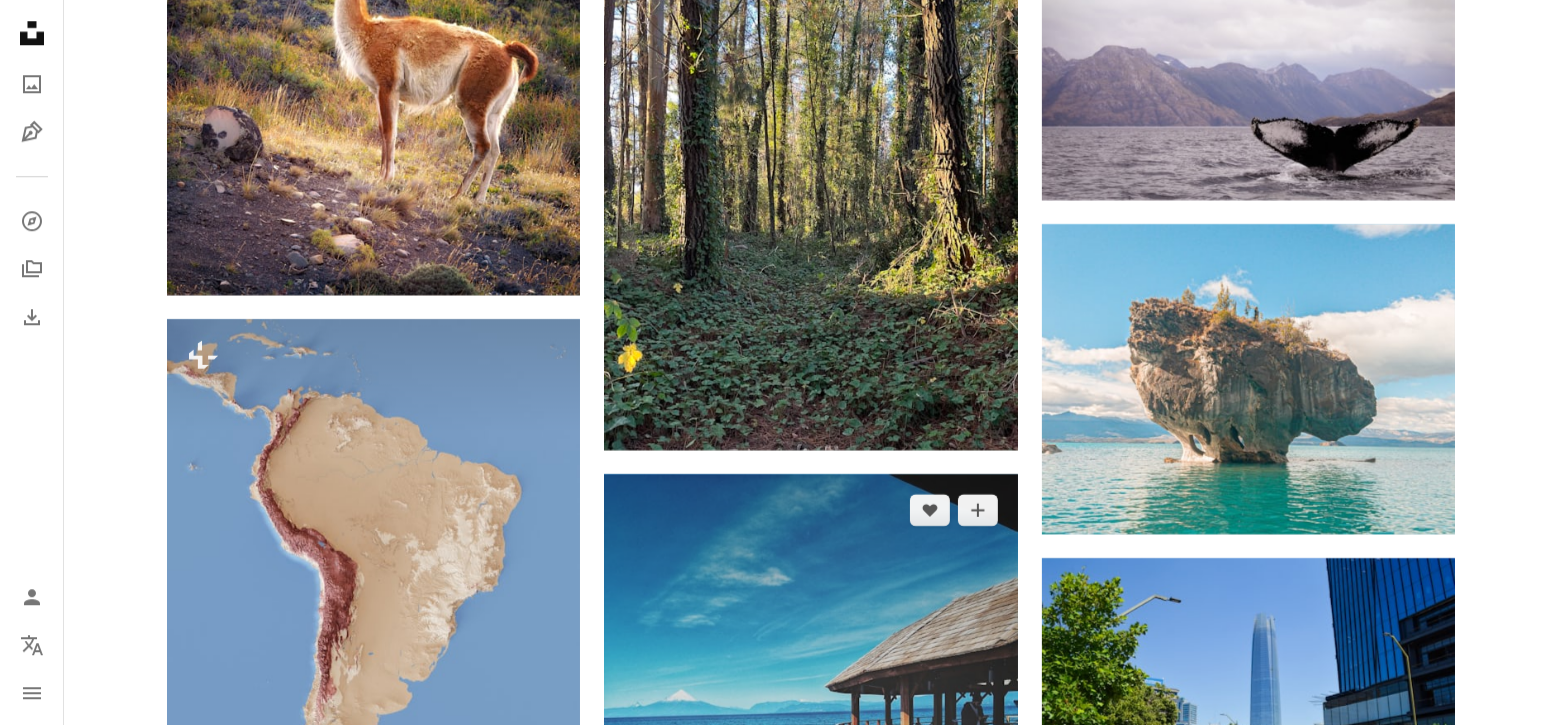 scroll, scrollTop: 13854, scrollLeft: 0, axis: vertical 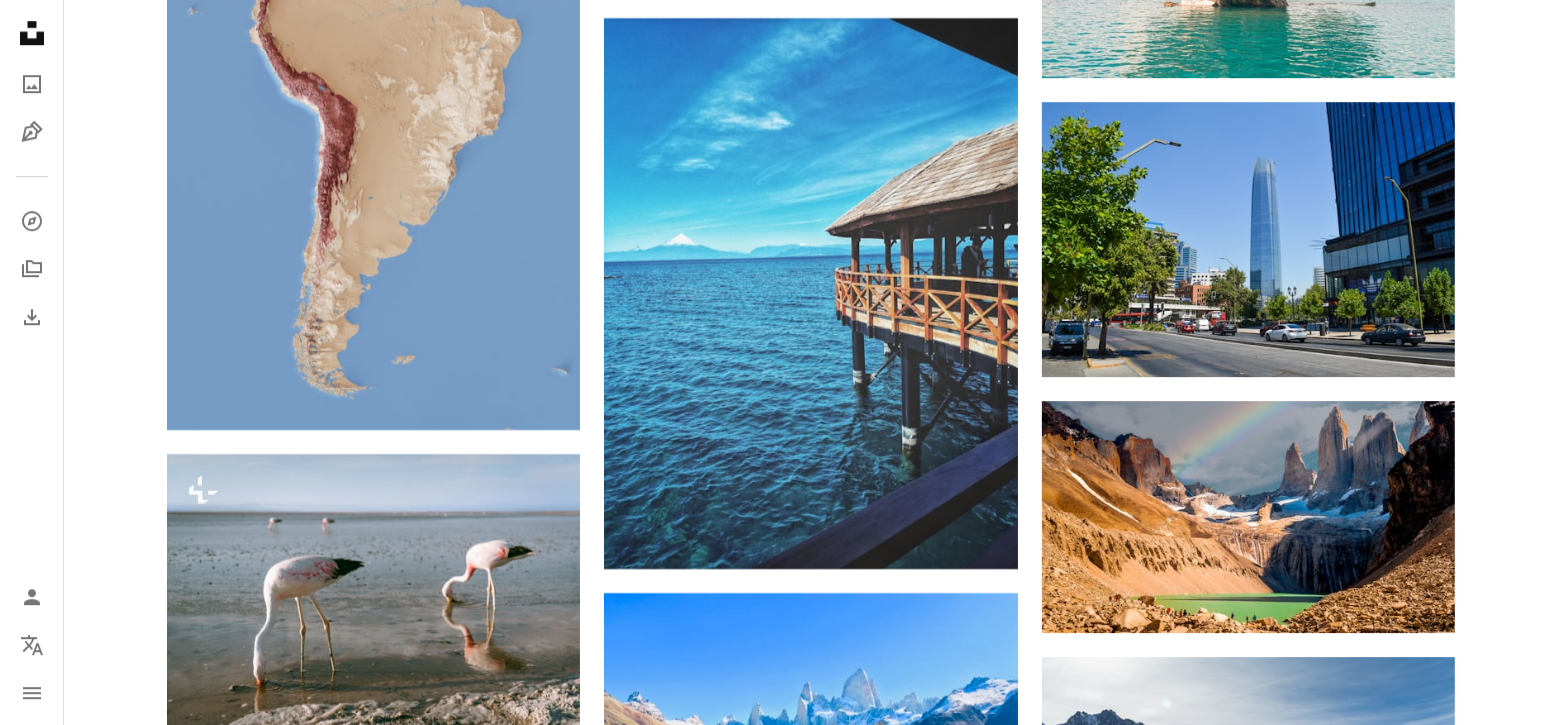 click on "A lock Descargar" at bounding box center [1383, 1759] 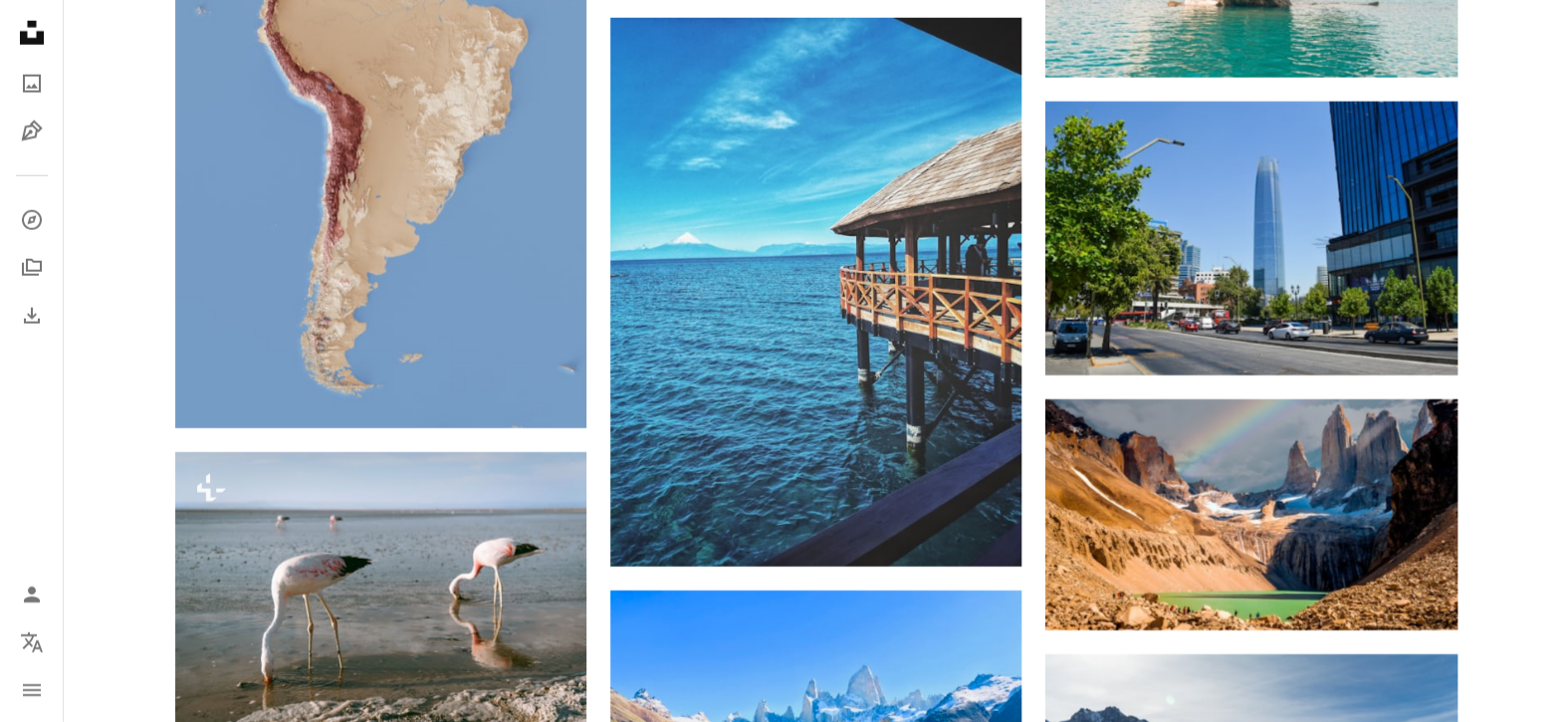 click on "An X shape Imágenes premium, listas para usar. Obtén acceso ilimitado. A plus sign Contenido solo para miembros añadido mensualmente A plus sign Descargas ilimitadas libres de derechos A plus sign Ilustraciones  Nuevo A plus sign Protecciones legales mejoradas anualmente 66 %  de descuento mensualmente 12 $   4 $ USD al mes * Obtener  Unsplash+ *Cuando se paga anualmente, se factura por adelantado  48 $ Más los impuestos aplicables. Se renueva automáticamente. Cancela cuando quieras." at bounding box center (784, 5558) 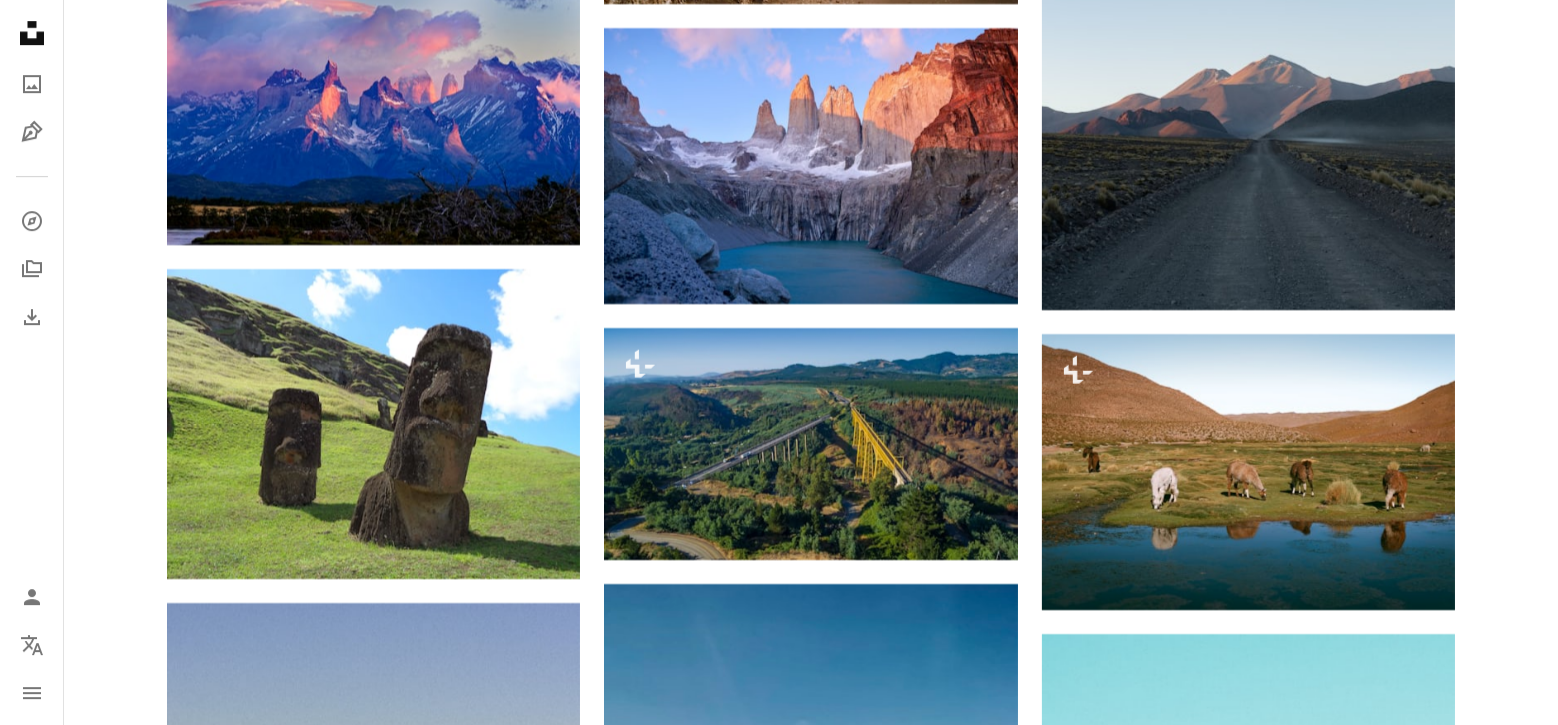 scroll, scrollTop: 6683, scrollLeft: 0, axis: vertical 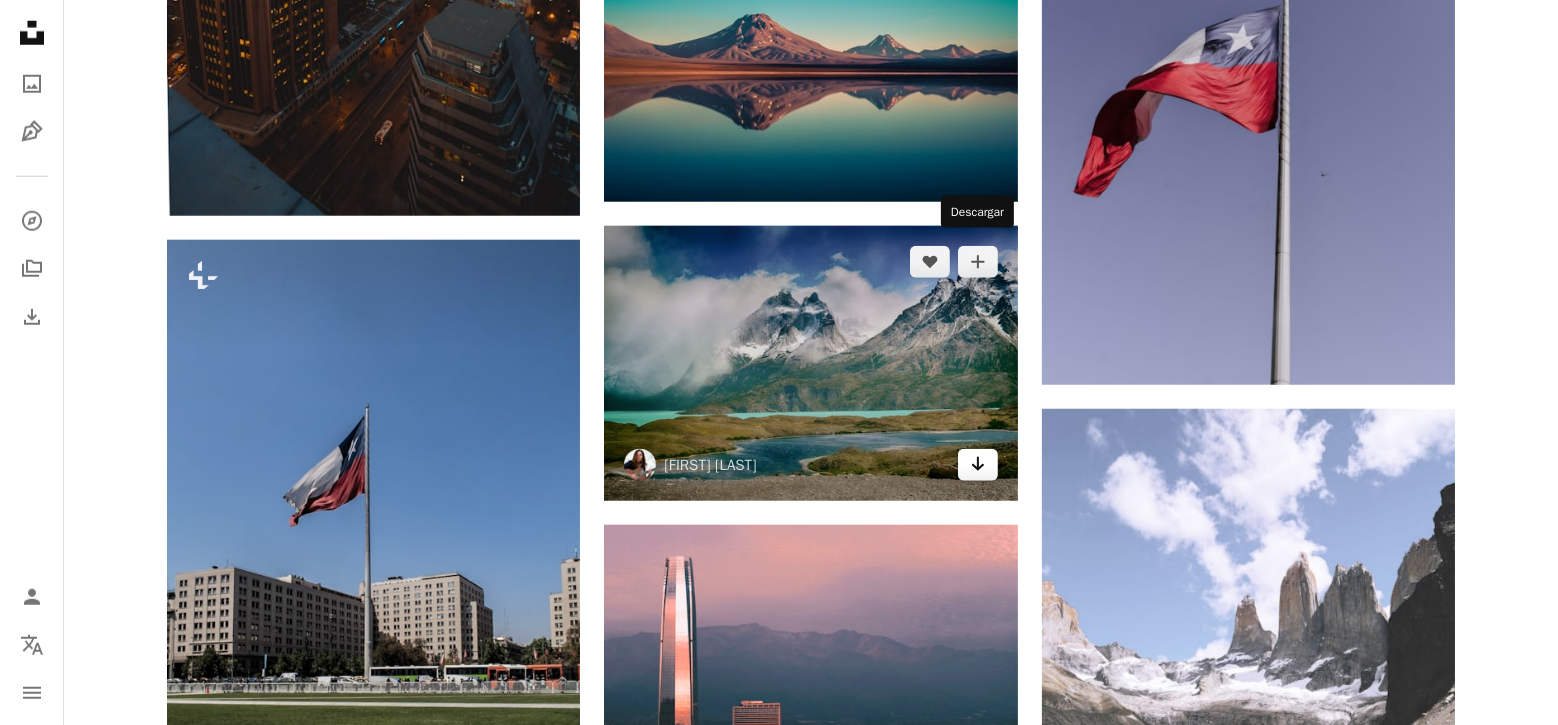 click on "Arrow pointing down" at bounding box center (978, 465) 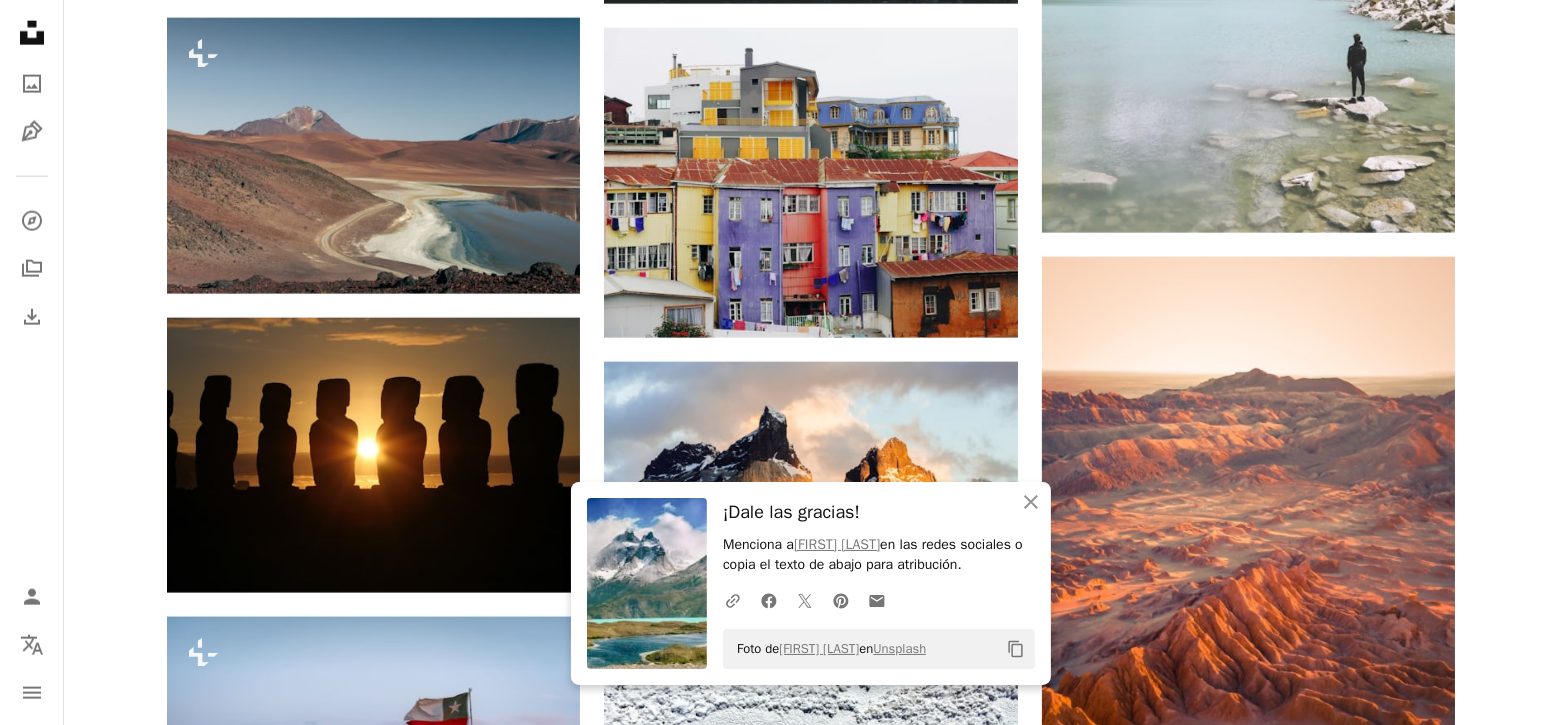 scroll, scrollTop: 2846, scrollLeft: 0, axis: vertical 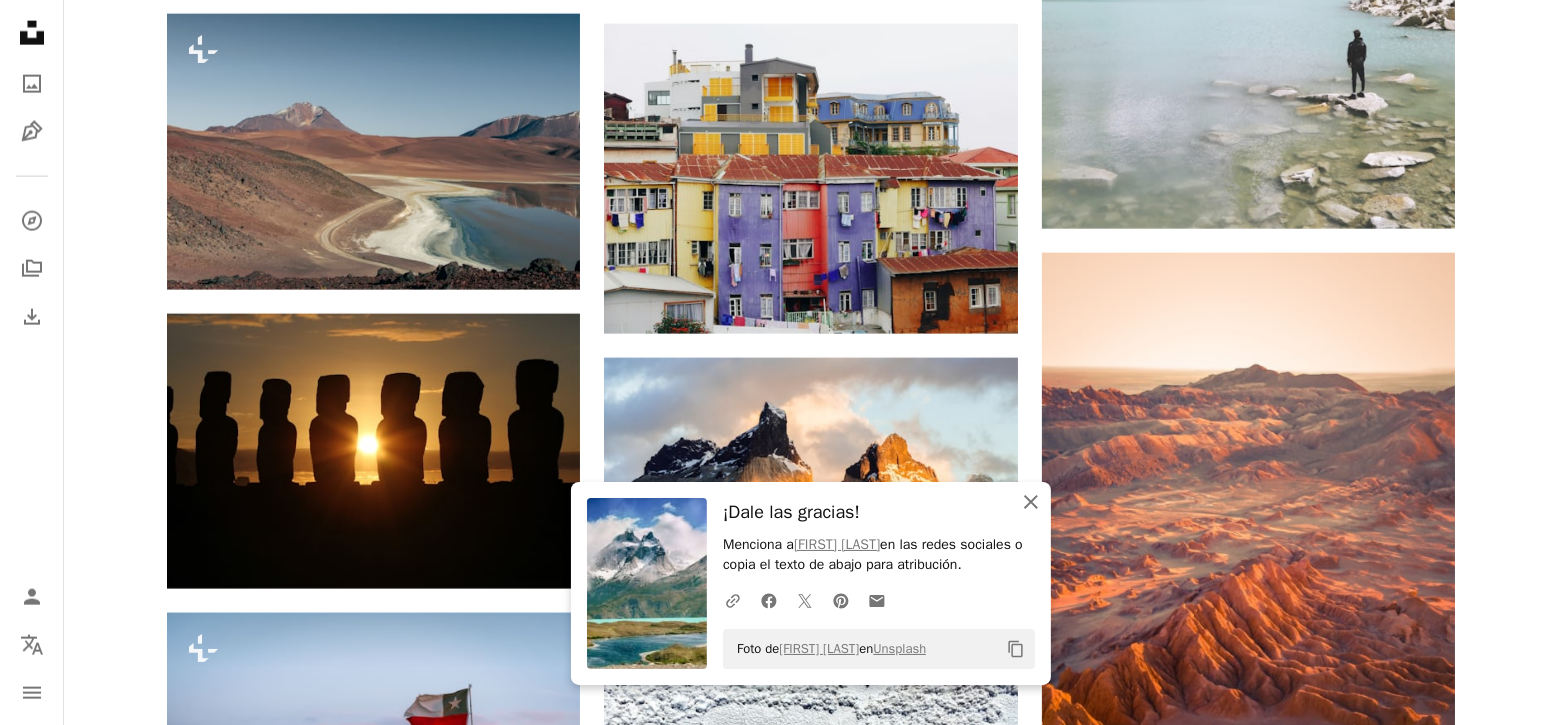 click on "An X shape" 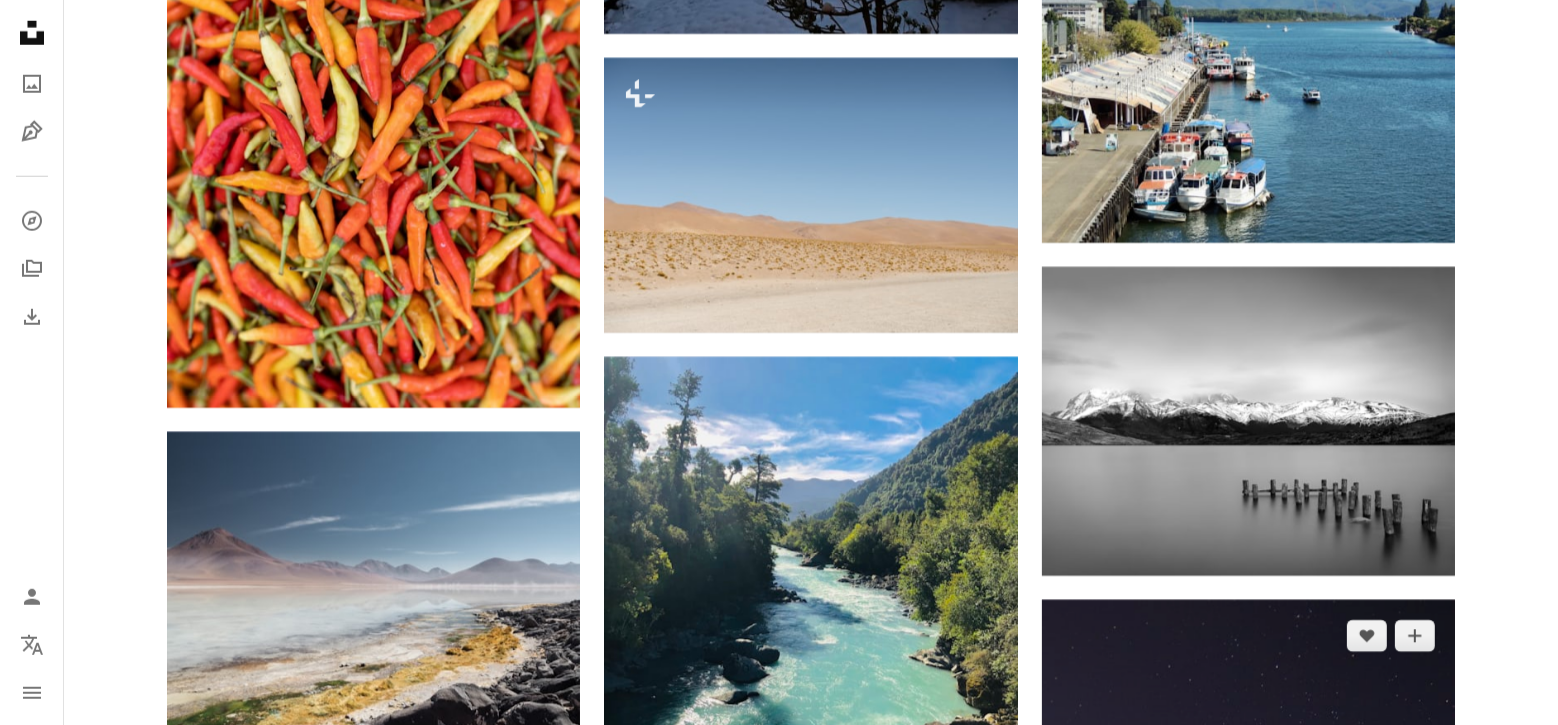 scroll, scrollTop: 17846, scrollLeft: 0, axis: vertical 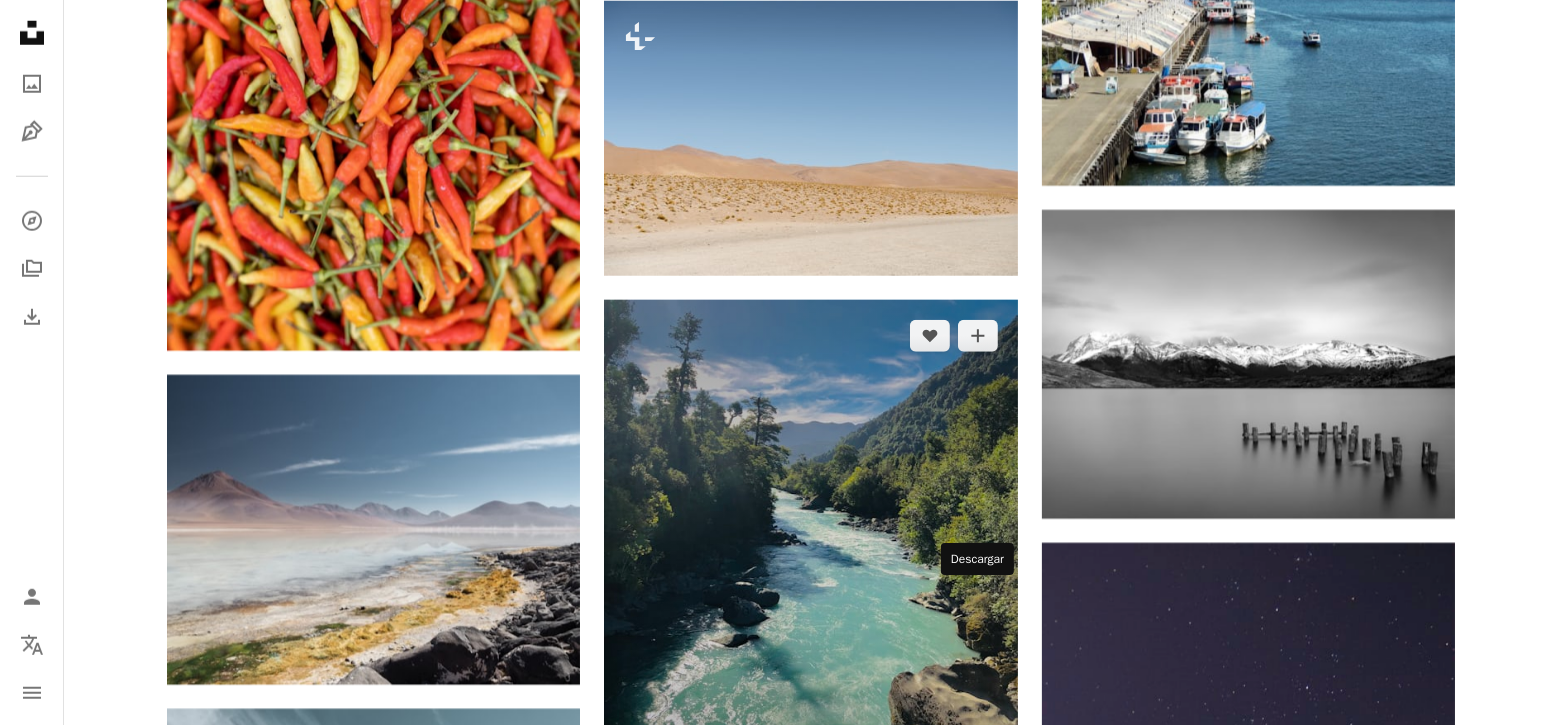 click on "Arrow pointing down" 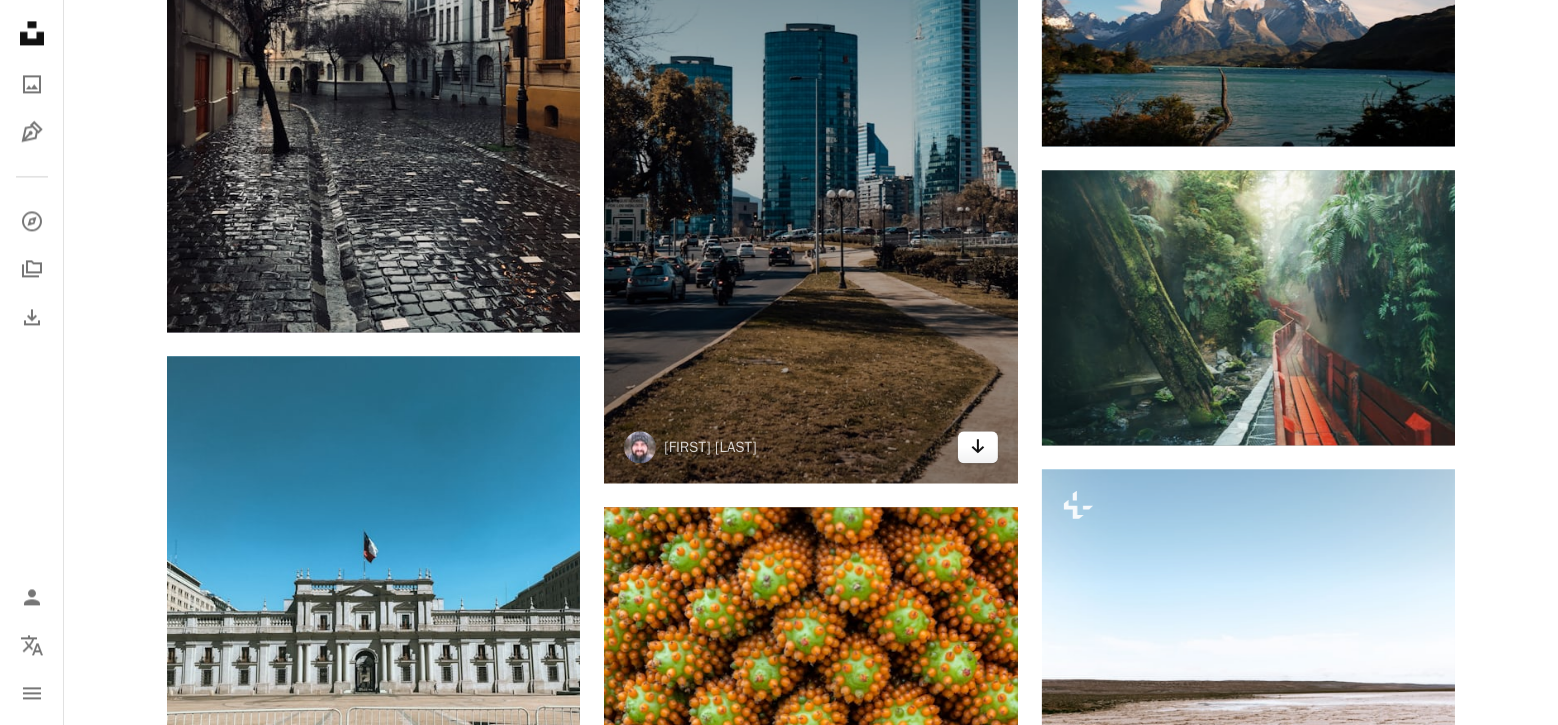 scroll, scrollTop: 20846, scrollLeft: 0, axis: vertical 